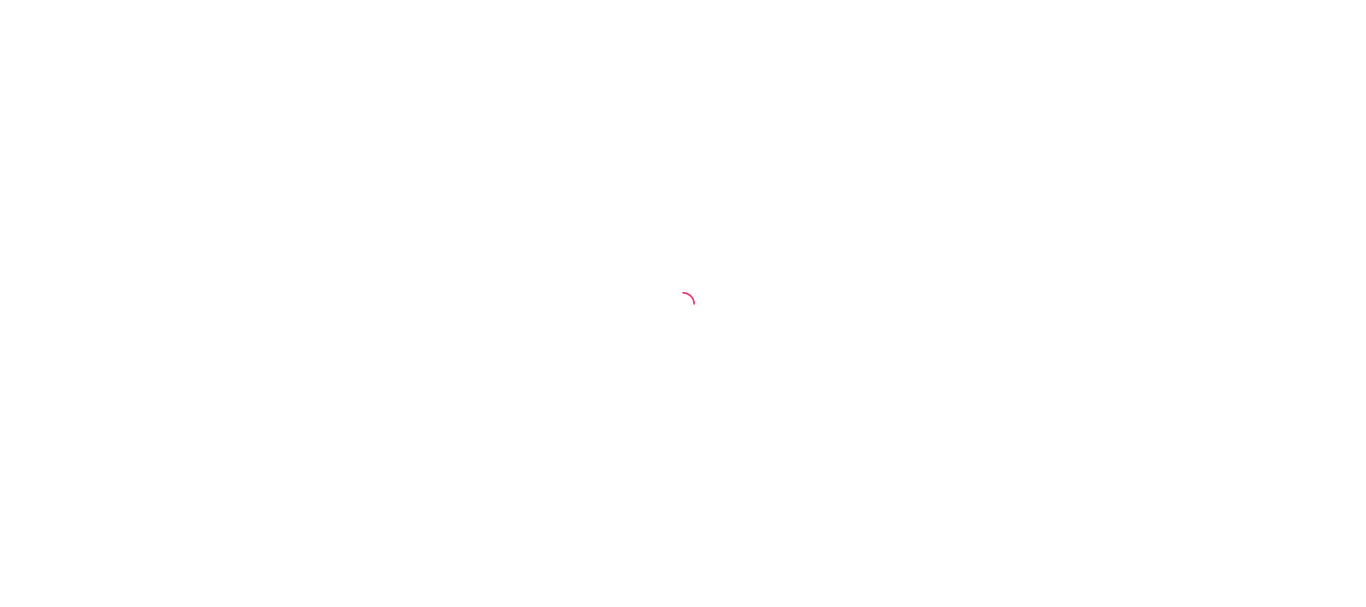 scroll, scrollTop: 0, scrollLeft: 0, axis: both 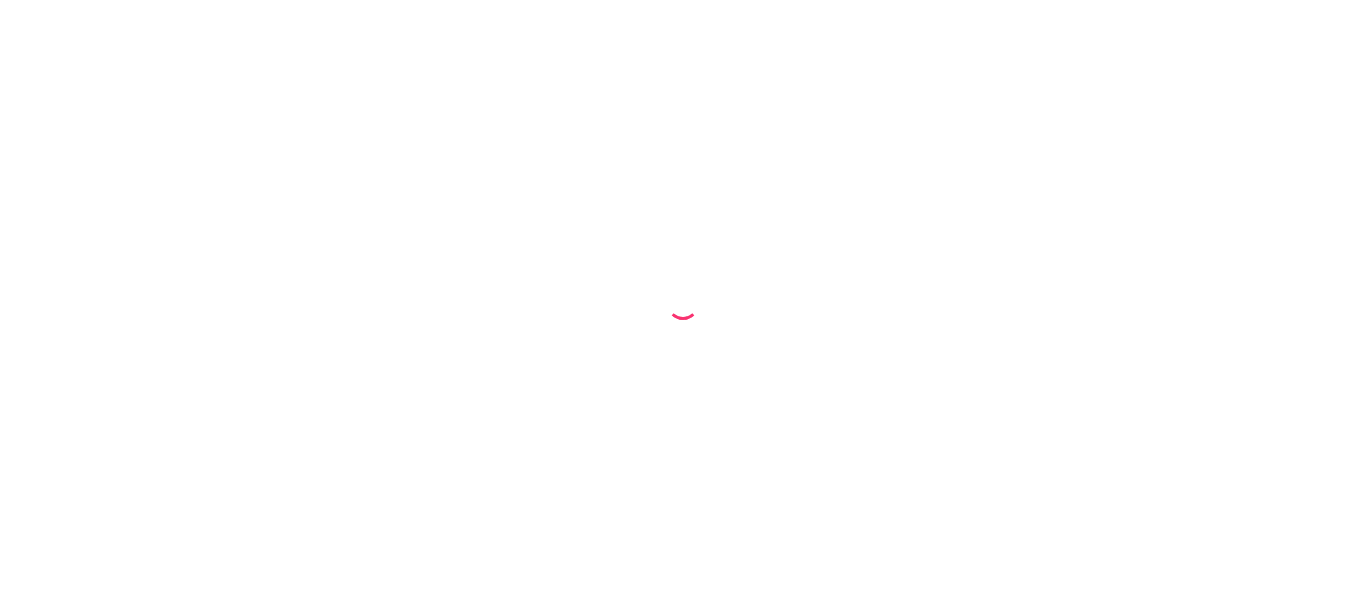 select on "[CREDIT CARD]" 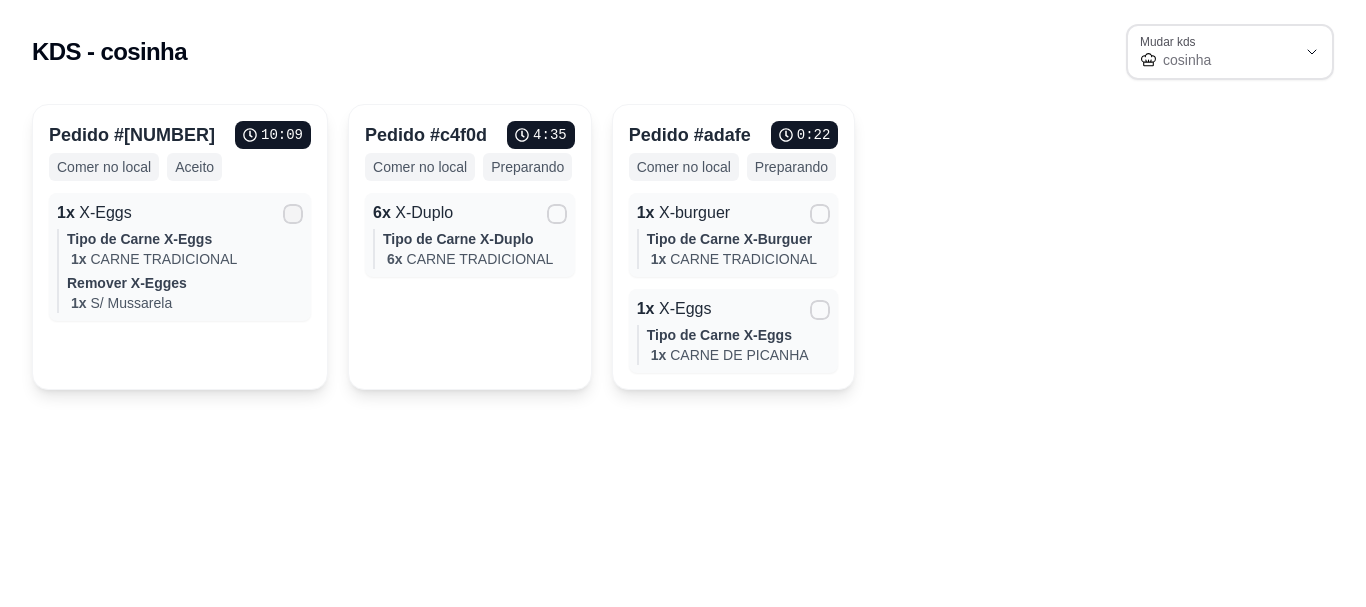 click 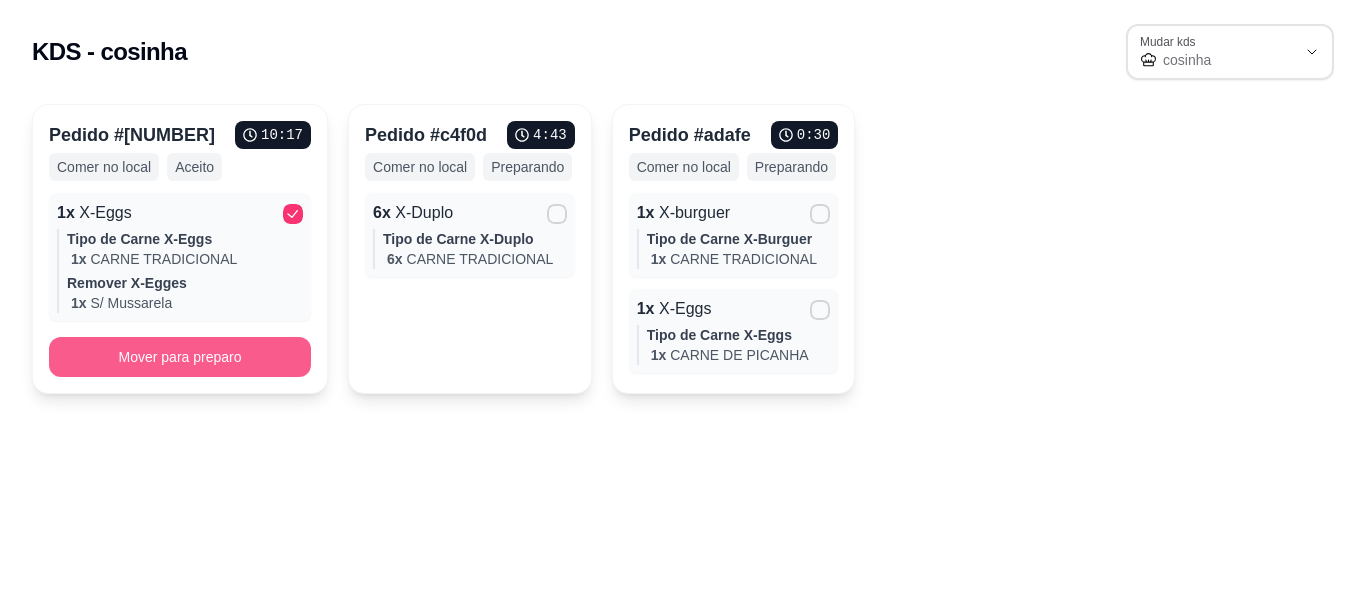 click on "Mover para preparo" at bounding box center [180, 357] 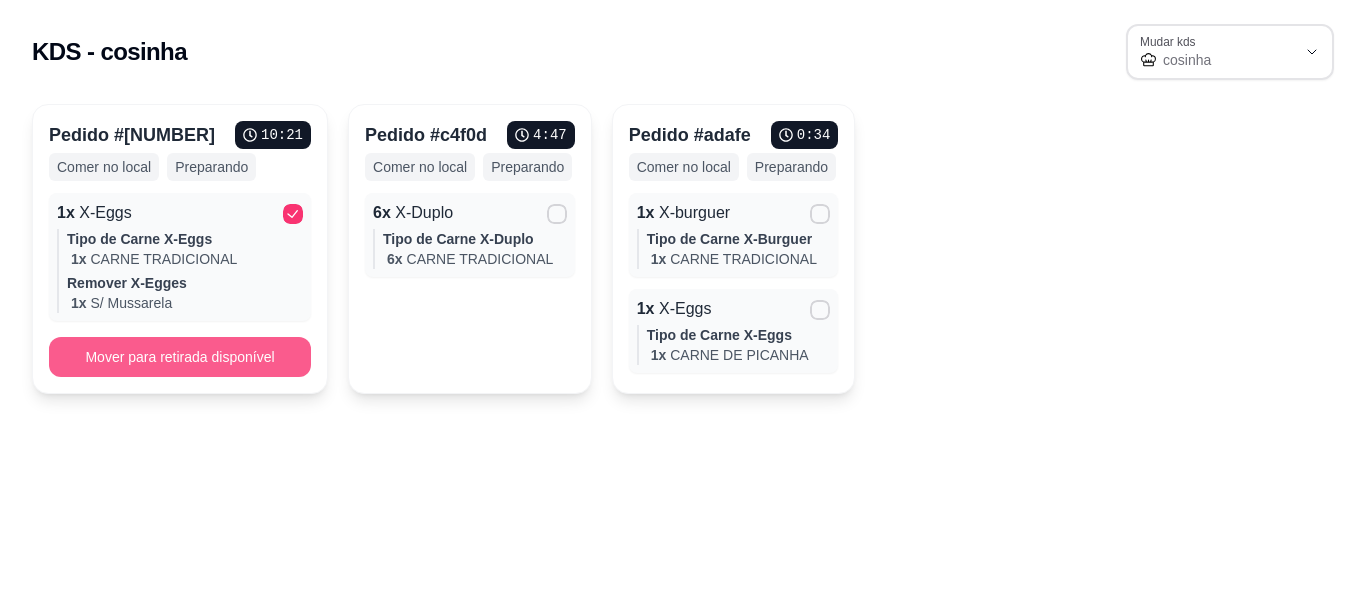 click on "Mover para retirada disponível" at bounding box center (180, 357) 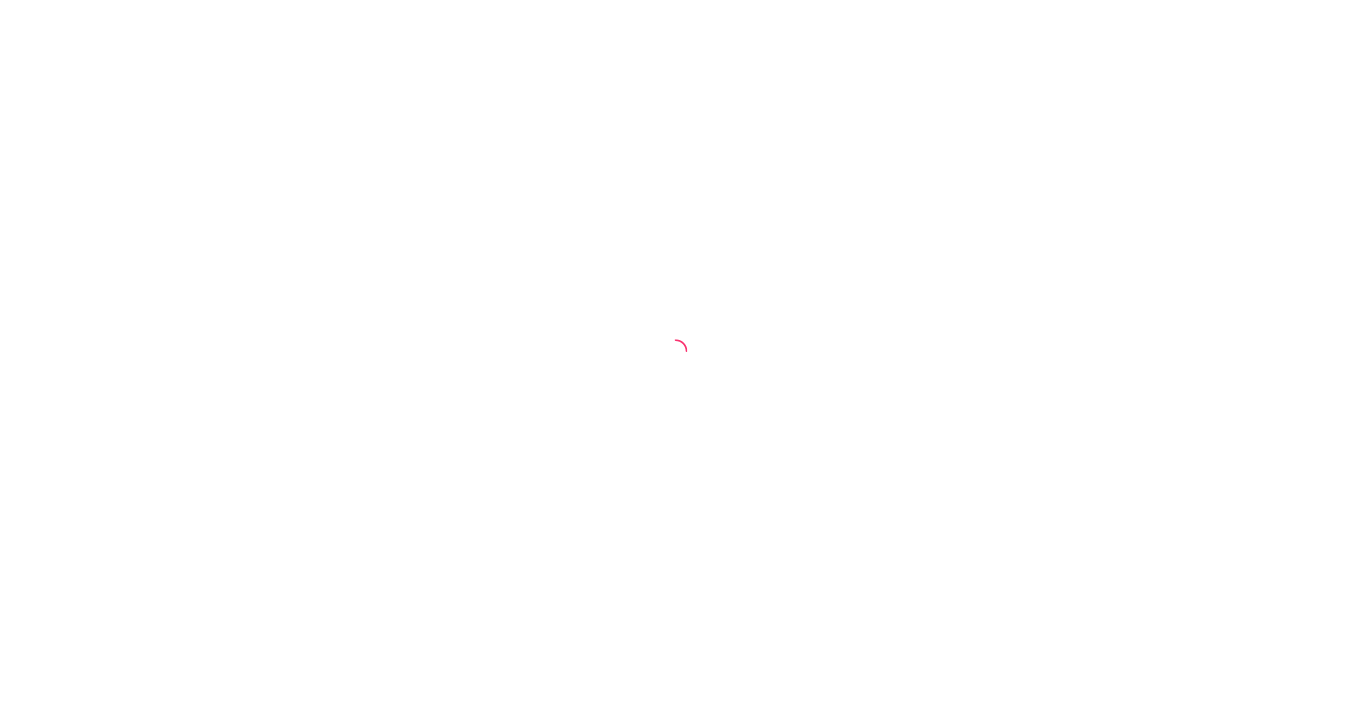 scroll, scrollTop: 0, scrollLeft: 0, axis: both 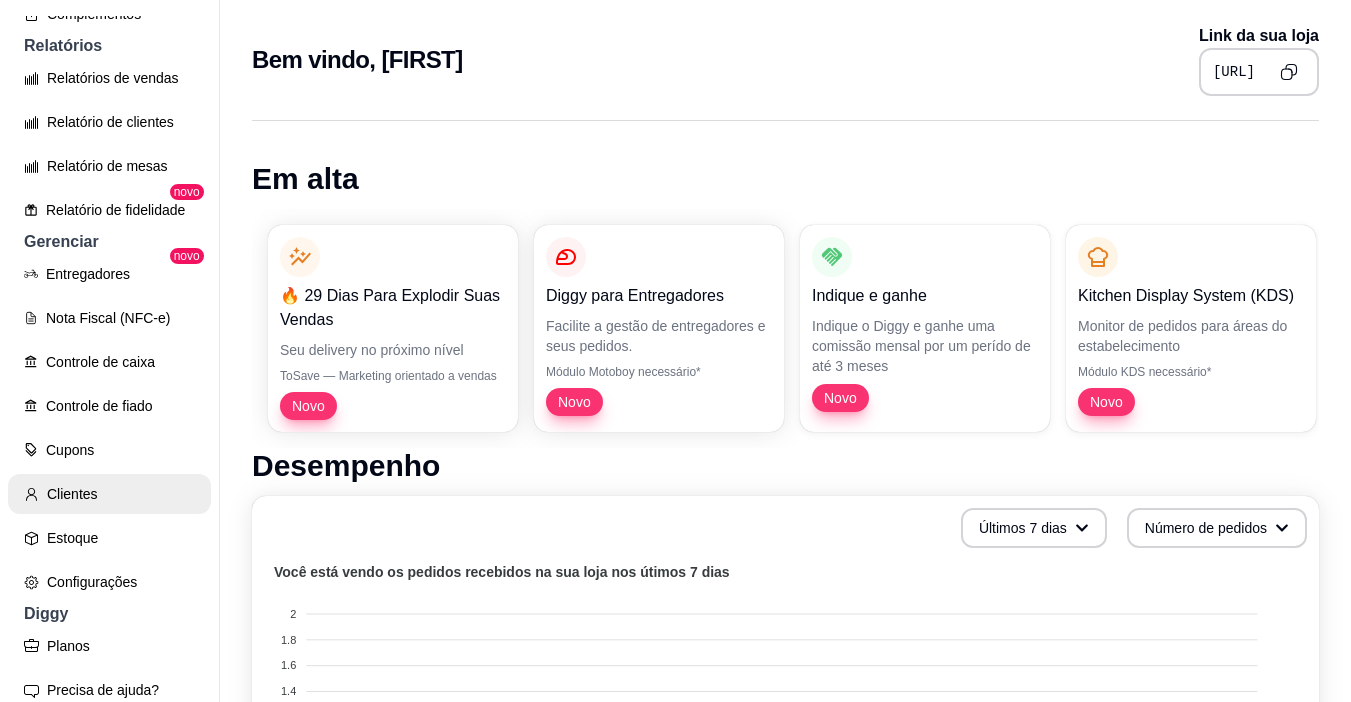 click on "Clientes" at bounding box center [109, 494] 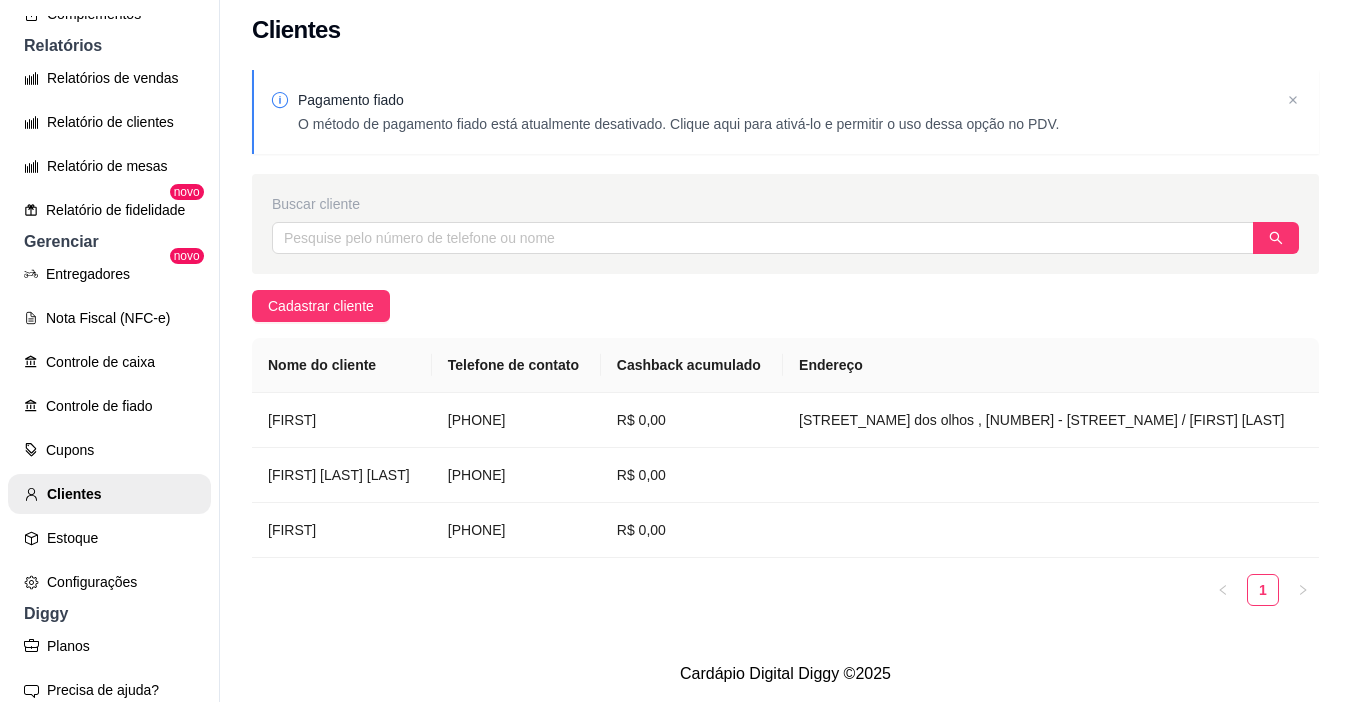 scroll, scrollTop: 25, scrollLeft: 0, axis: vertical 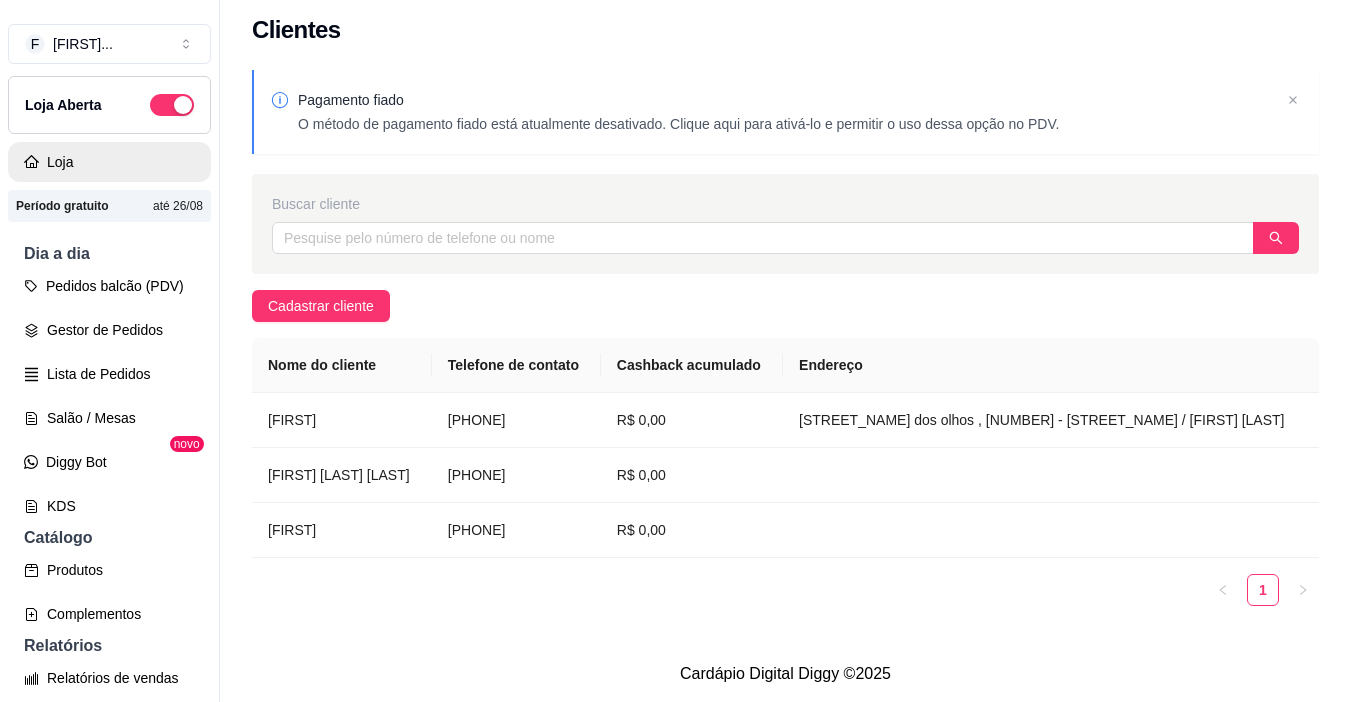 click on "Loja" at bounding box center [109, 162] 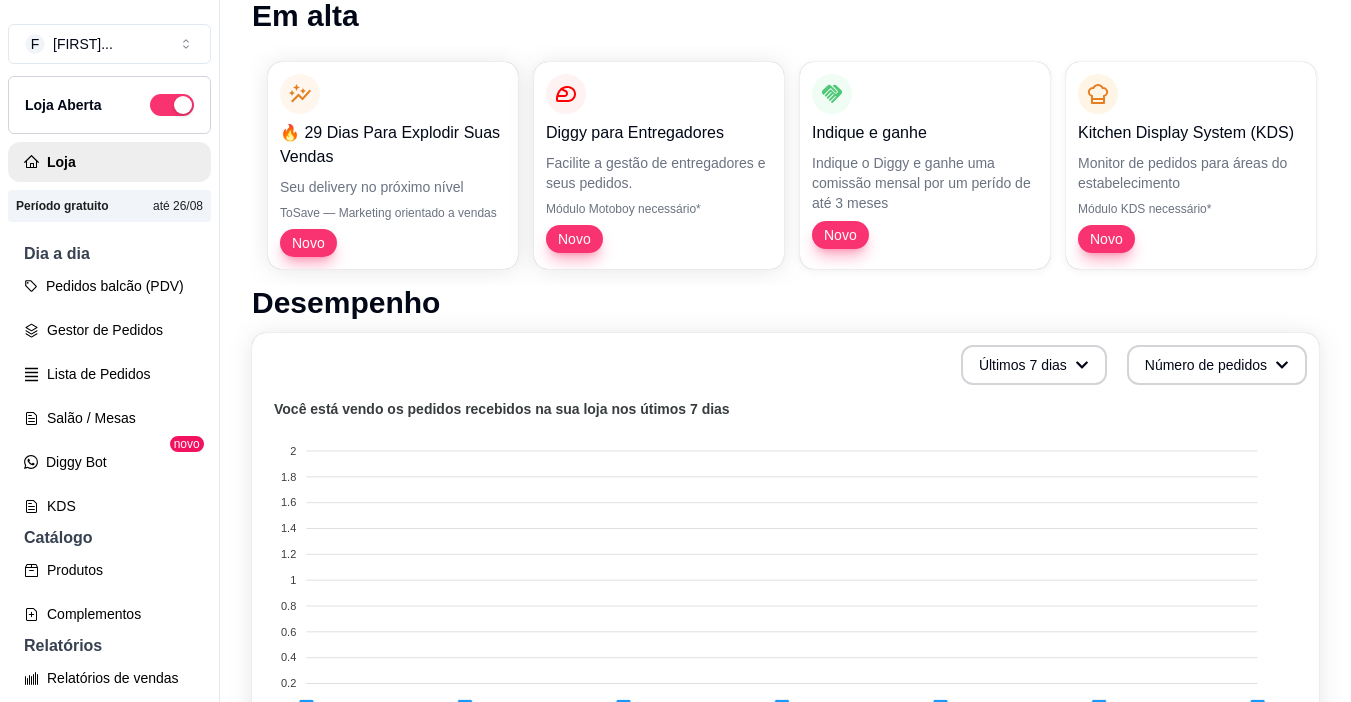 scroll, scrollTop: 100, scrollLeft: 0, axis: vertical 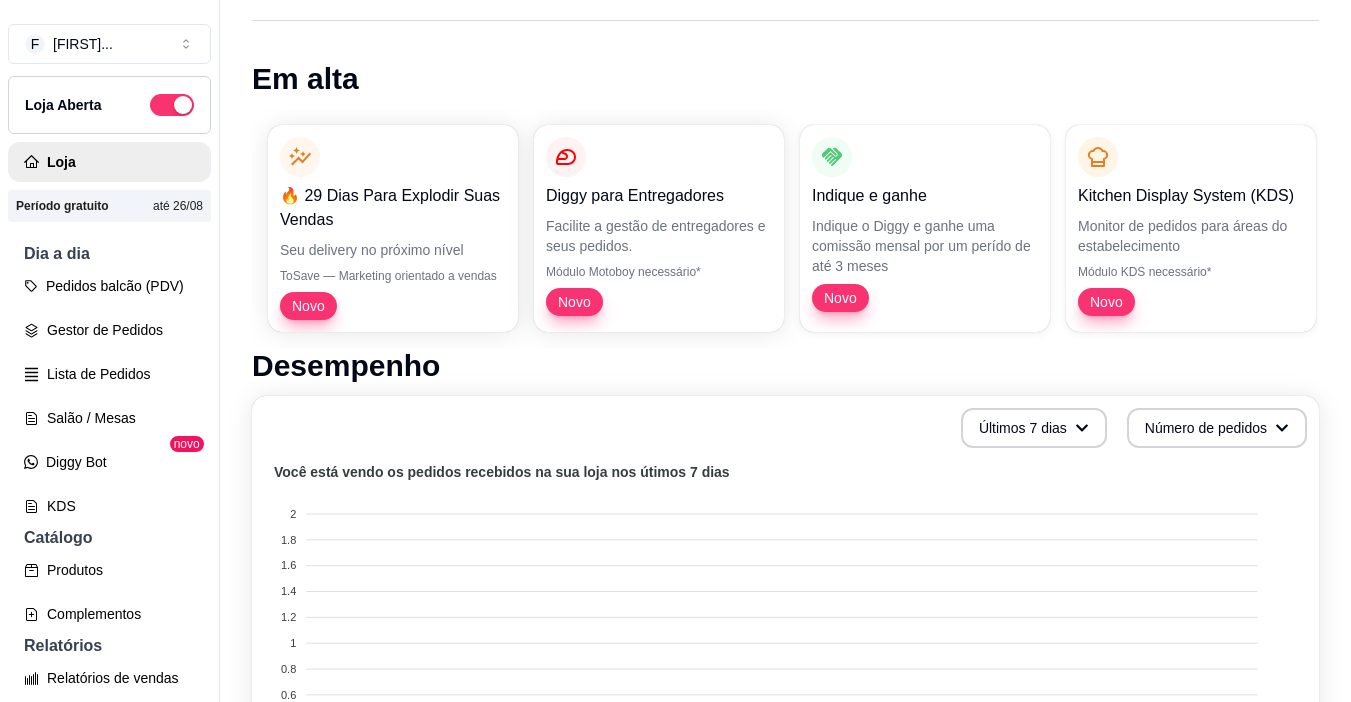 click on "Facilite a gestão de entregadores e seus pedidos." at bounding box center [659, 236] 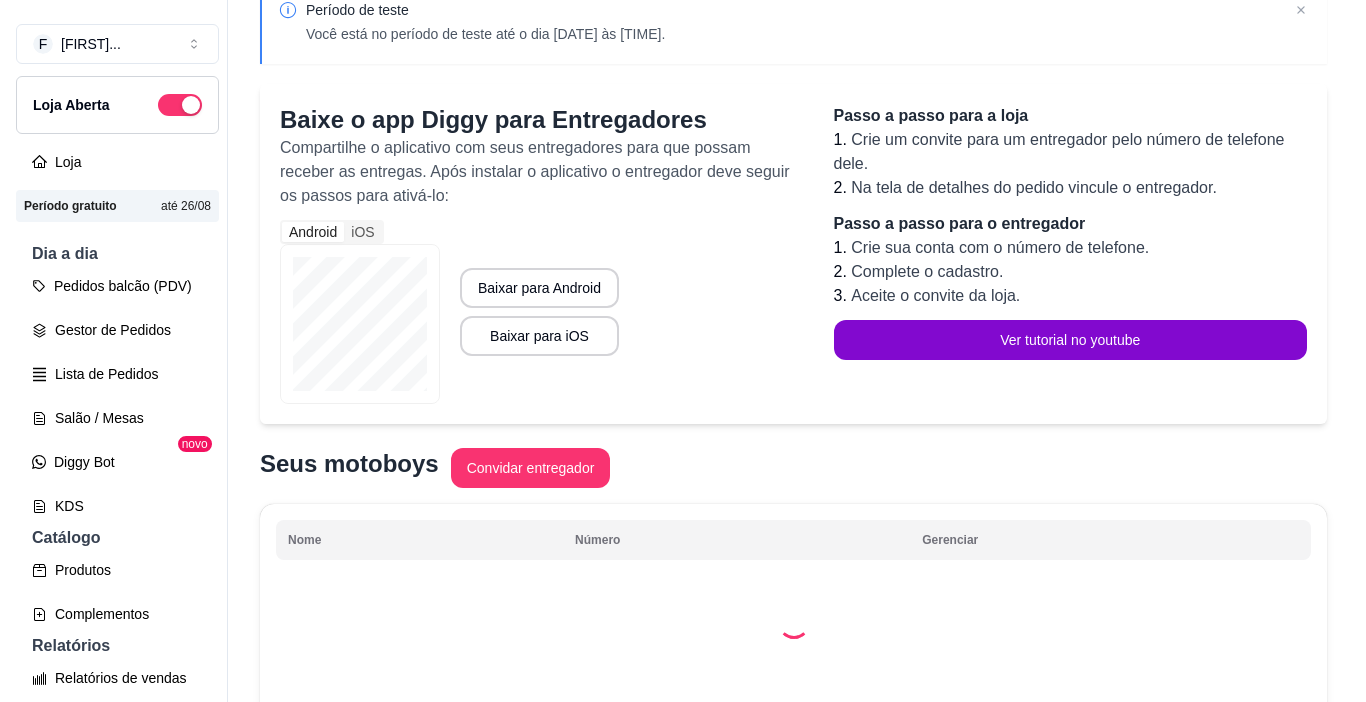 scroll, scrollTop: 0, scrollLeft: 0, axis: both 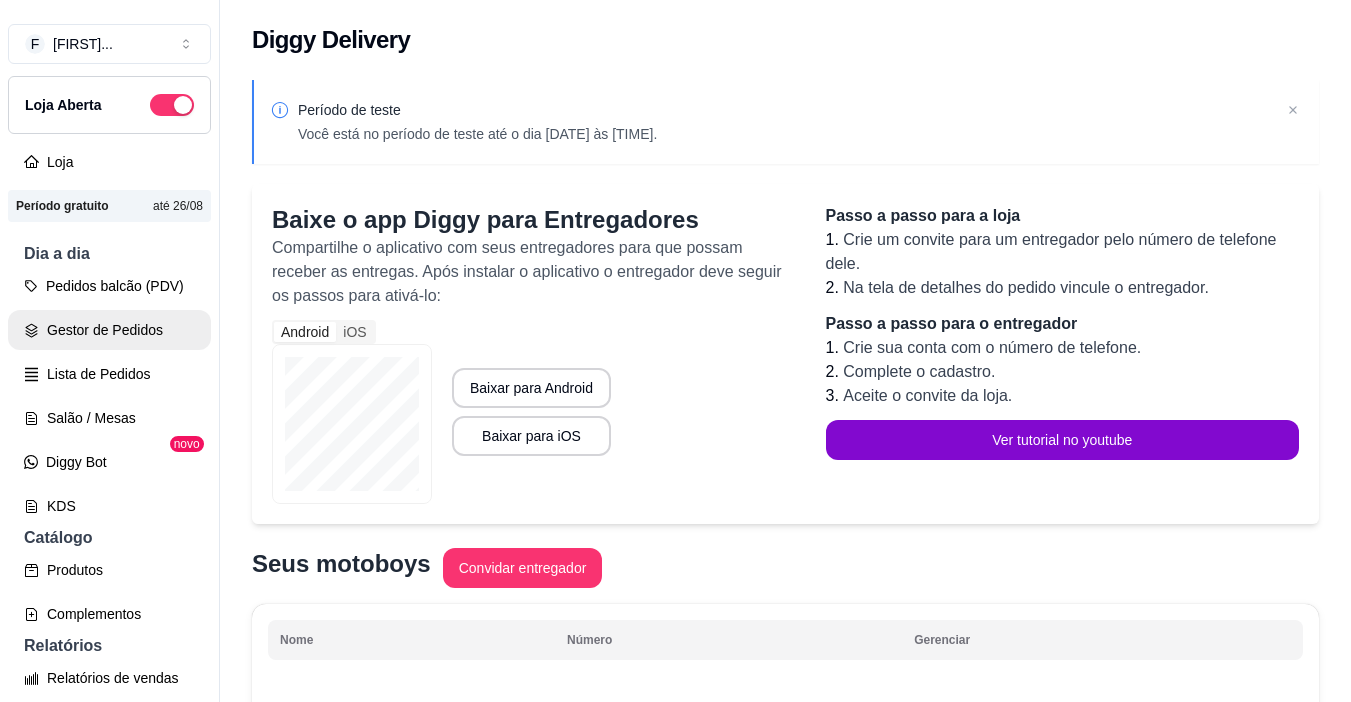 click on "Gestor de Pedidos" at bounding box center (109, 330) 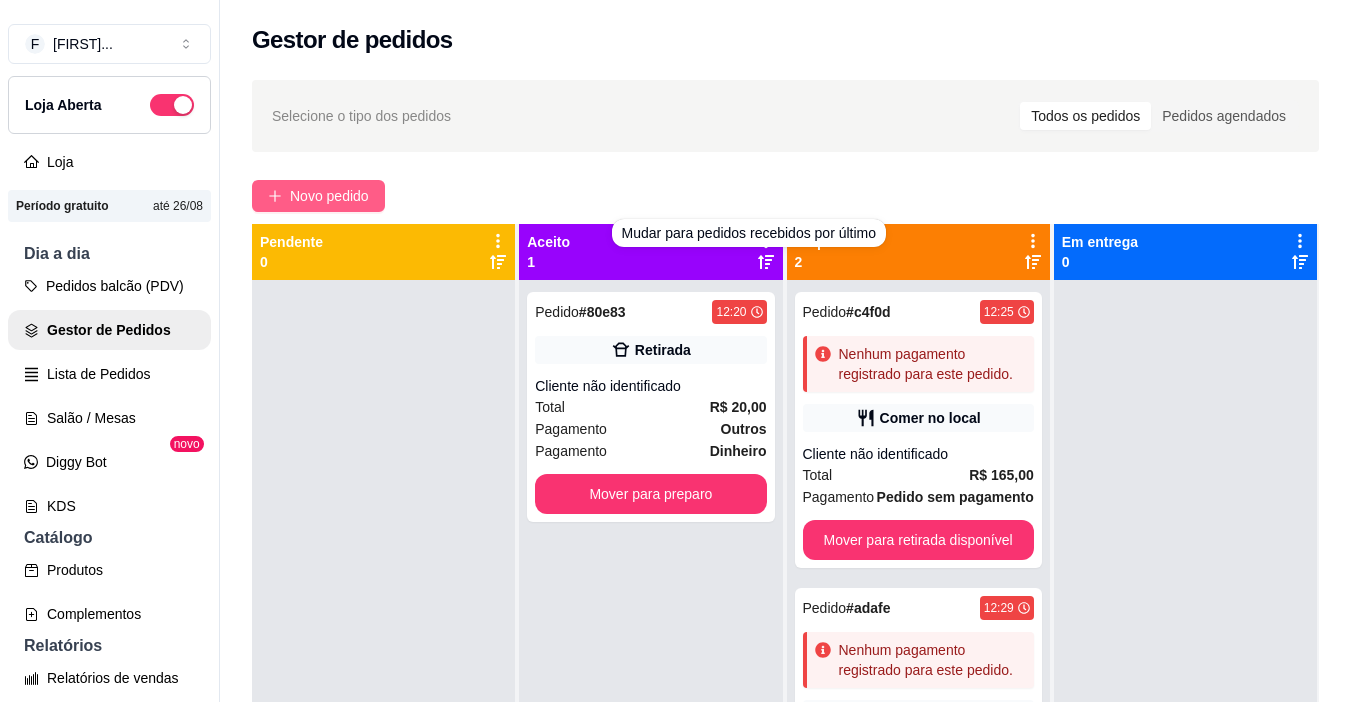 click on "Novo pedido" at bounding box center [329, 196] 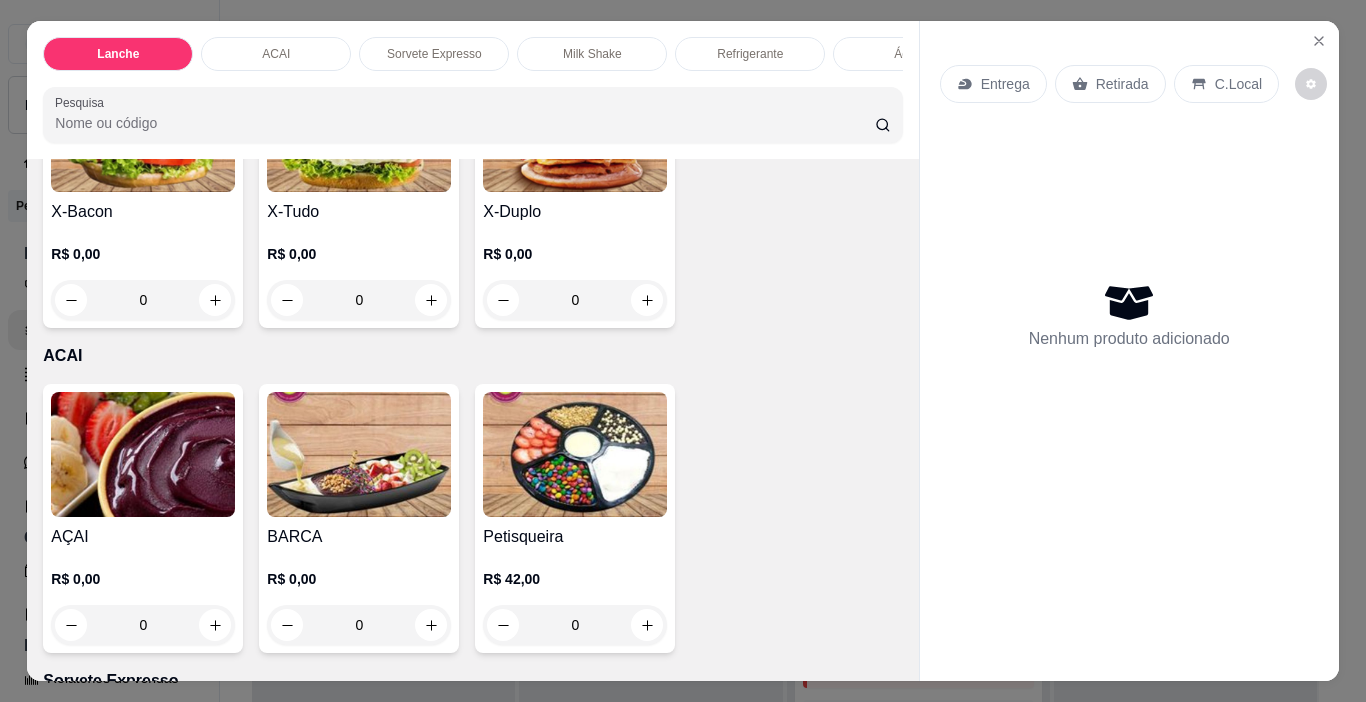 scroll, scrollTop: 600, scrollLeft: 0, axis: vertical 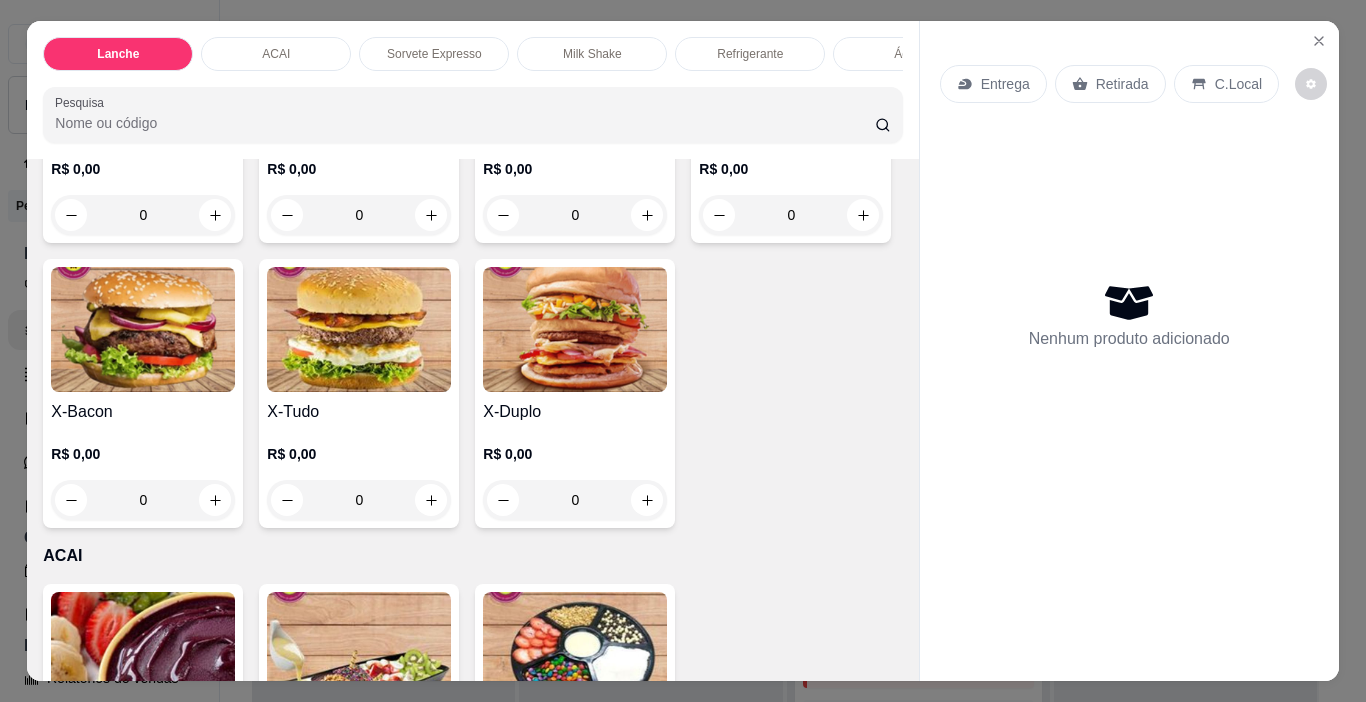 click on "X-Bacon" at bounding box center [143, 412] 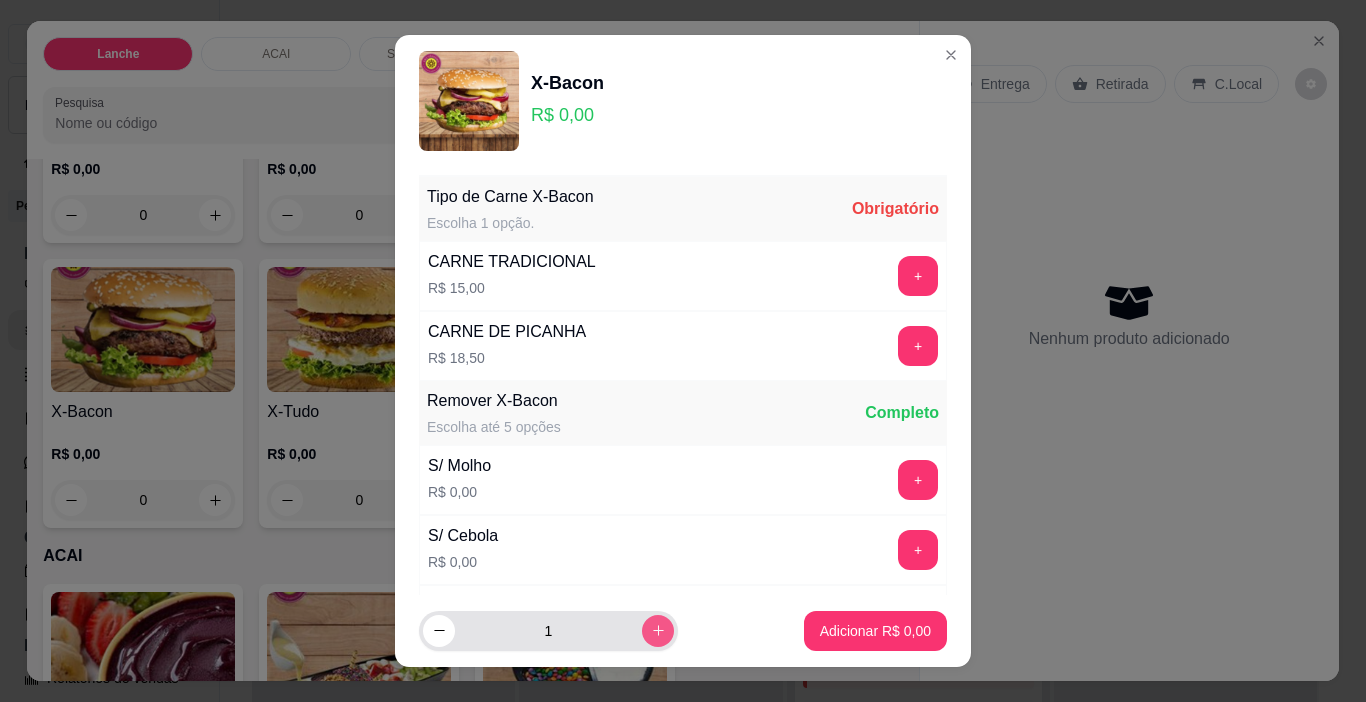 click 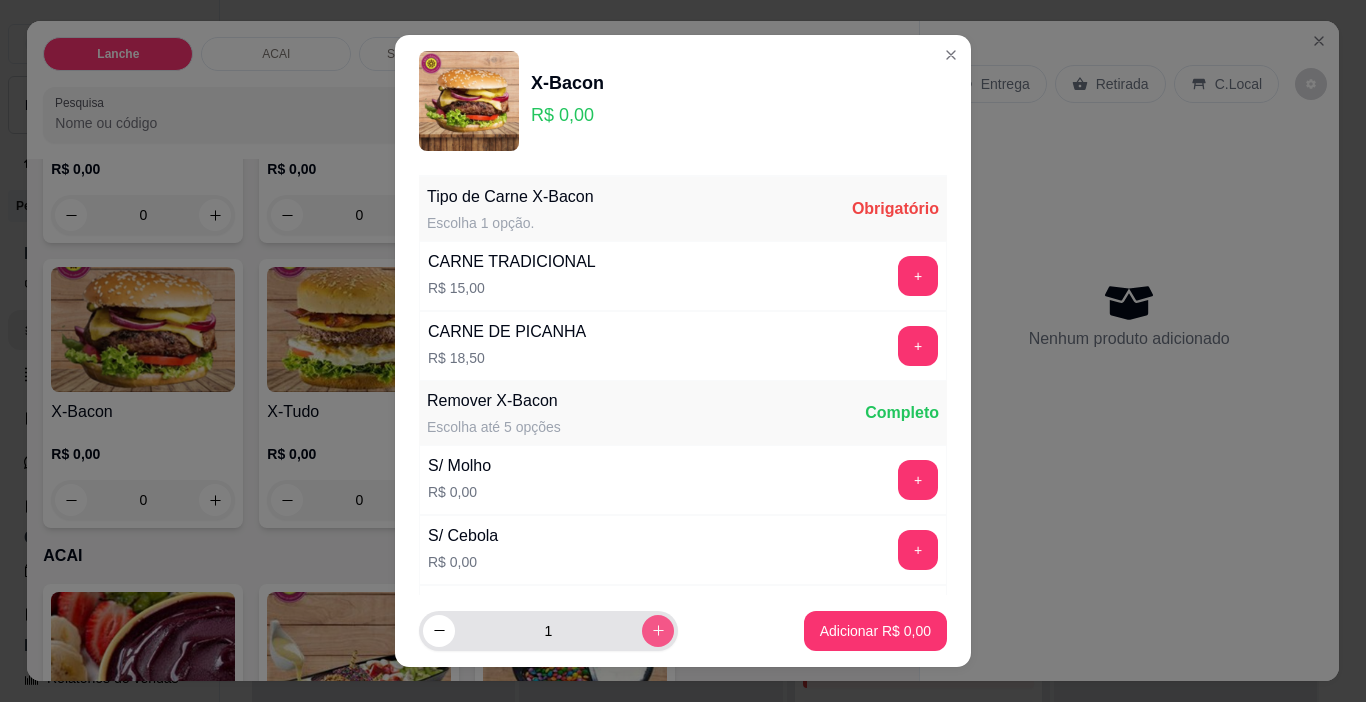 type on "2" 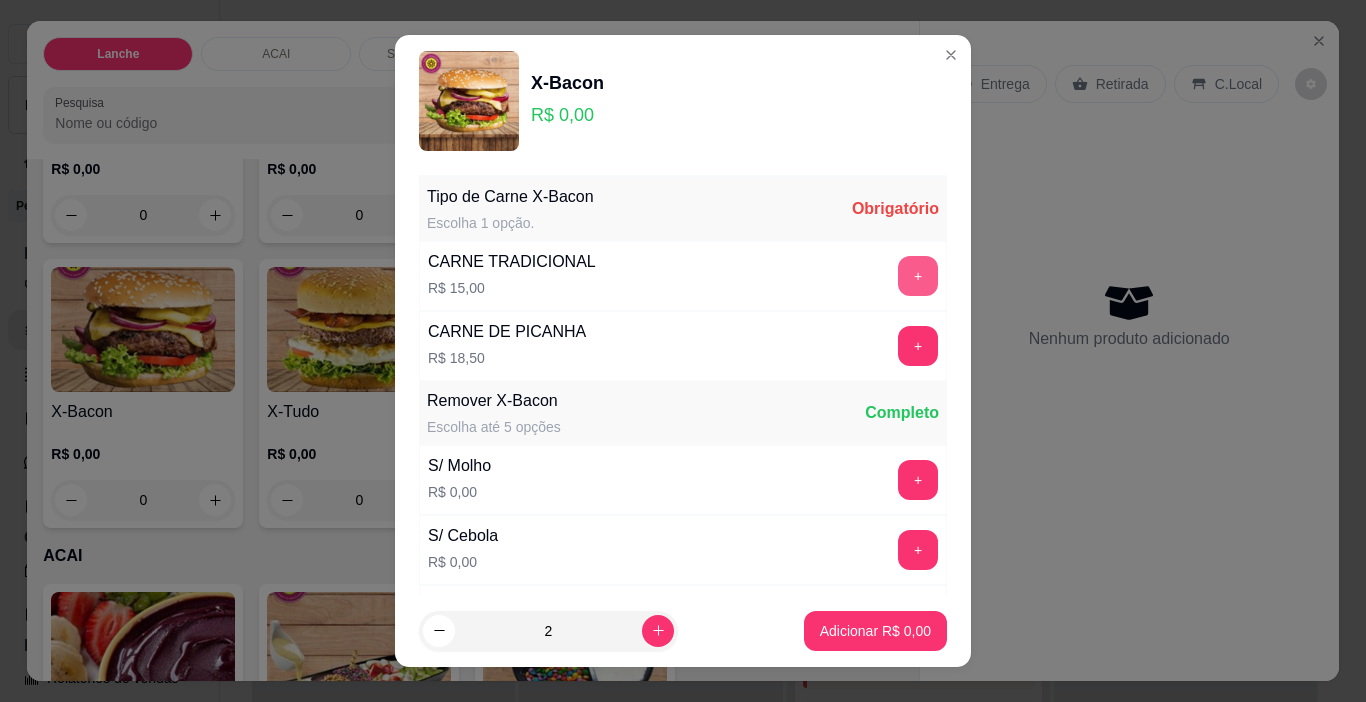 click on "+" at bounding box center [918, 276] 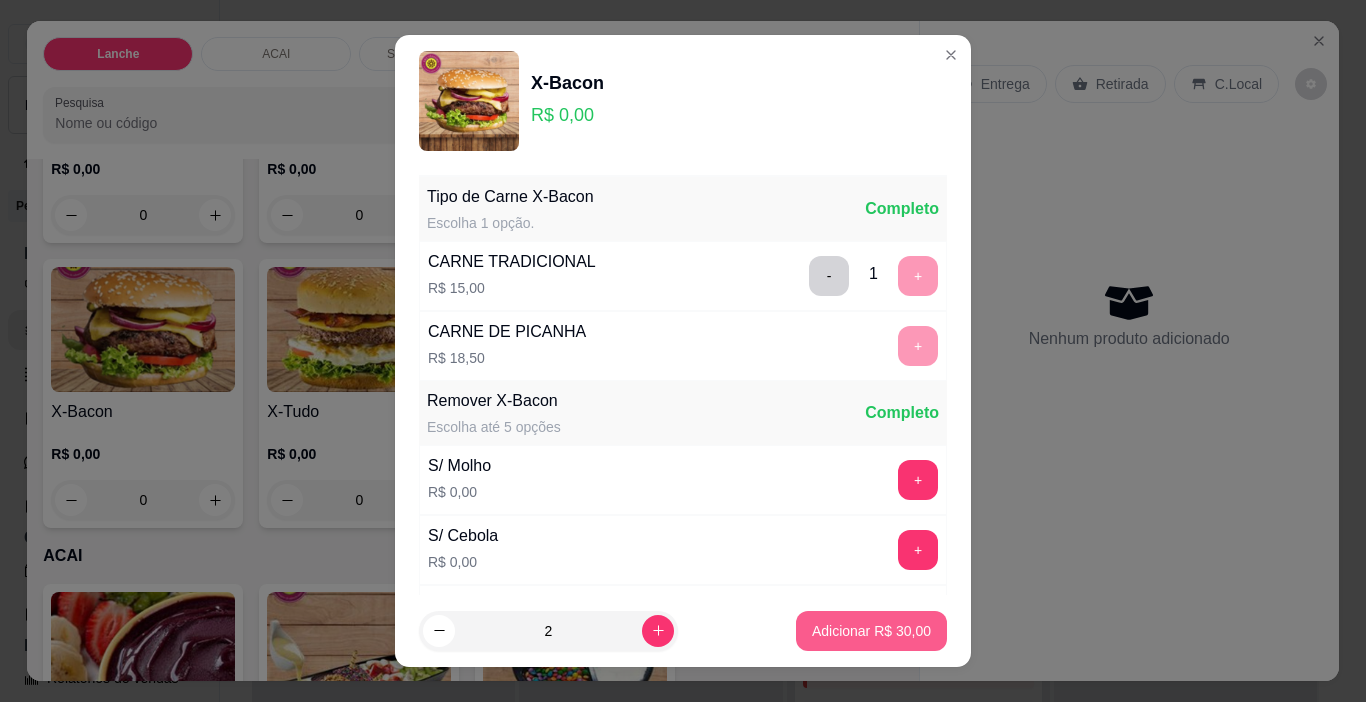 click on "Adicionar   R$ 30,00" at bounding box center (871, 631) 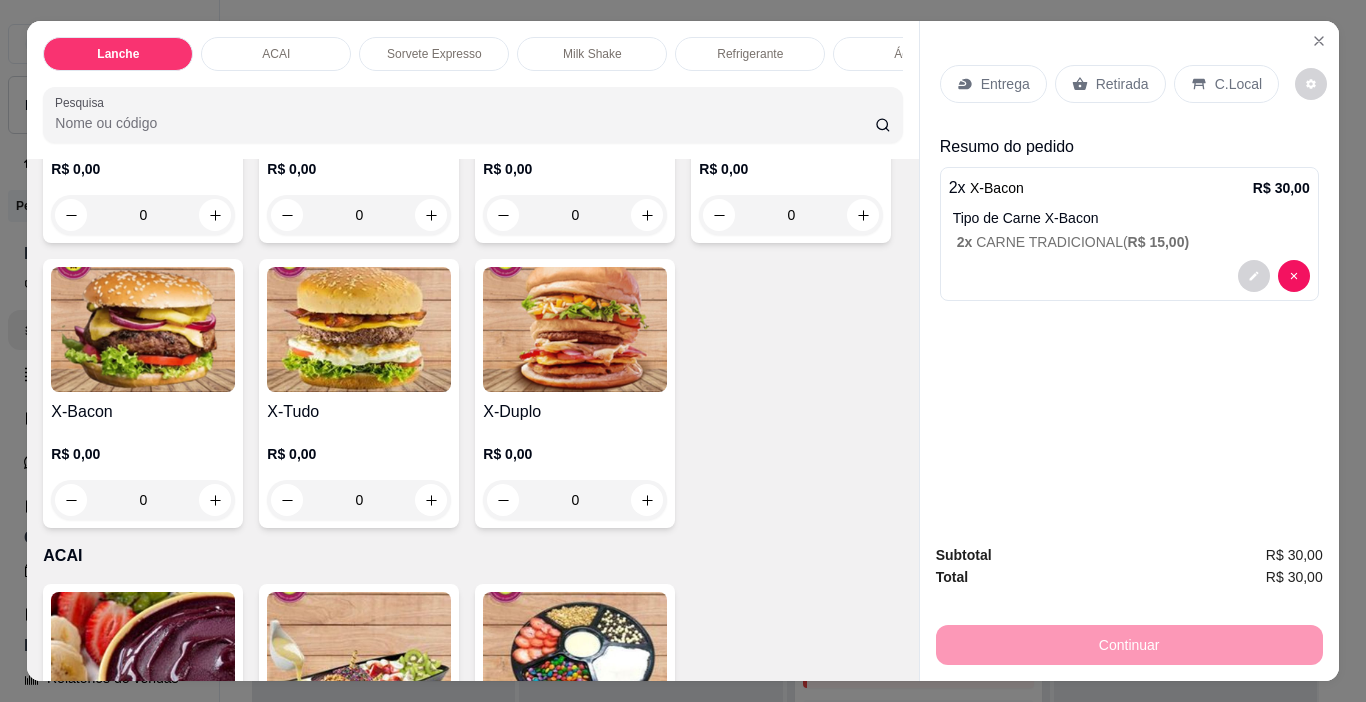 click on "Continuar" at bounding box center (1129, 642) 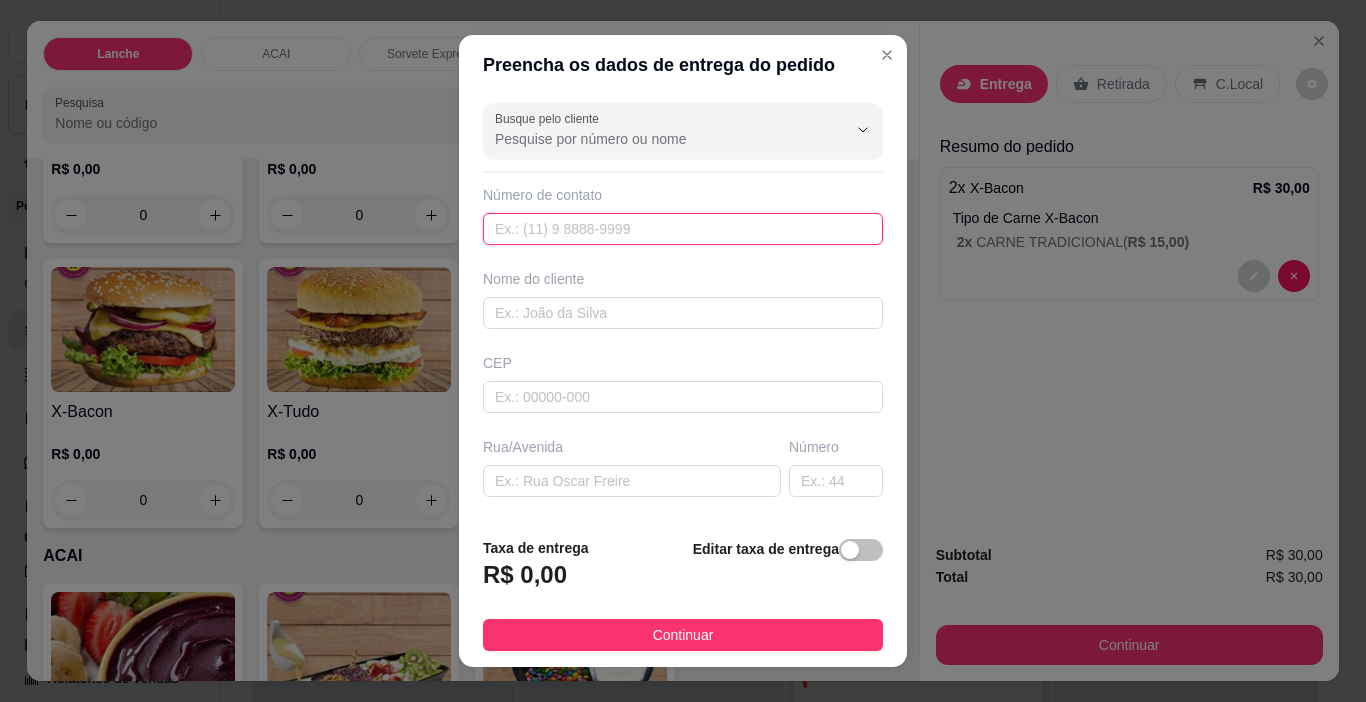 click at bounding box center (683, 229) 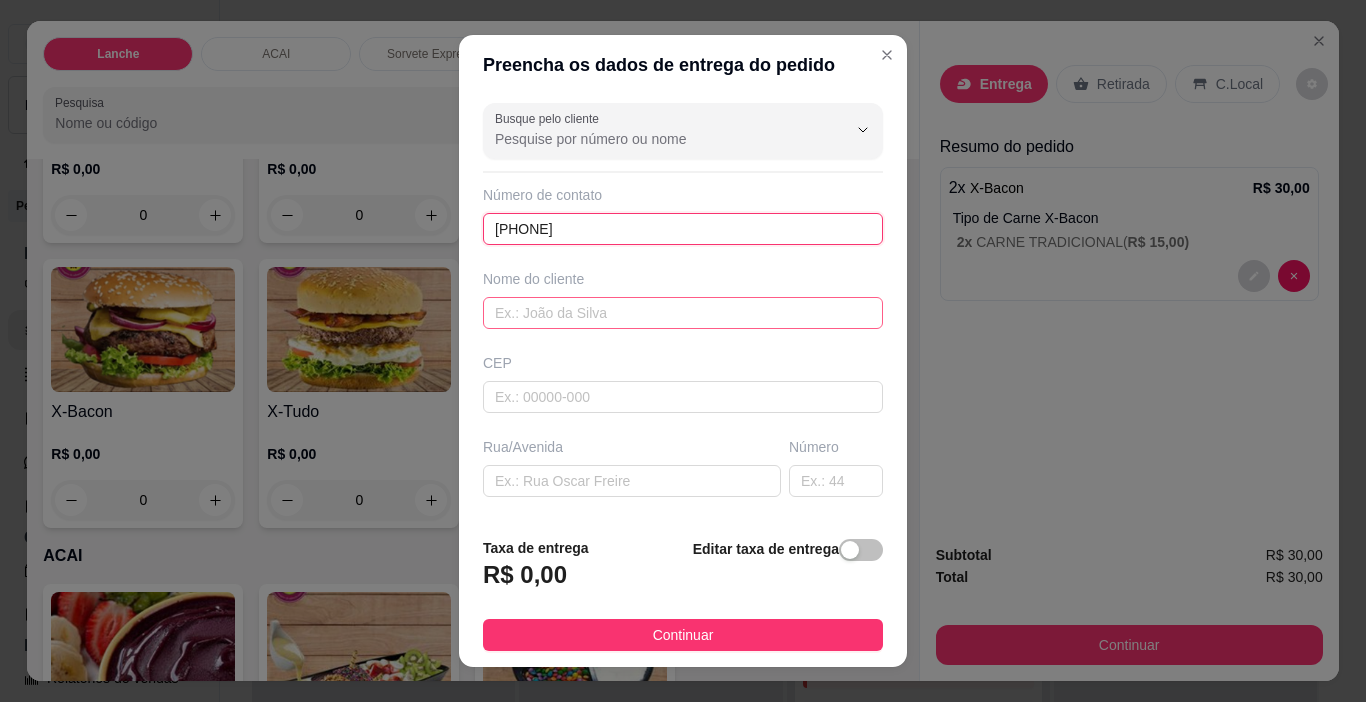 type on "[PHONE]" 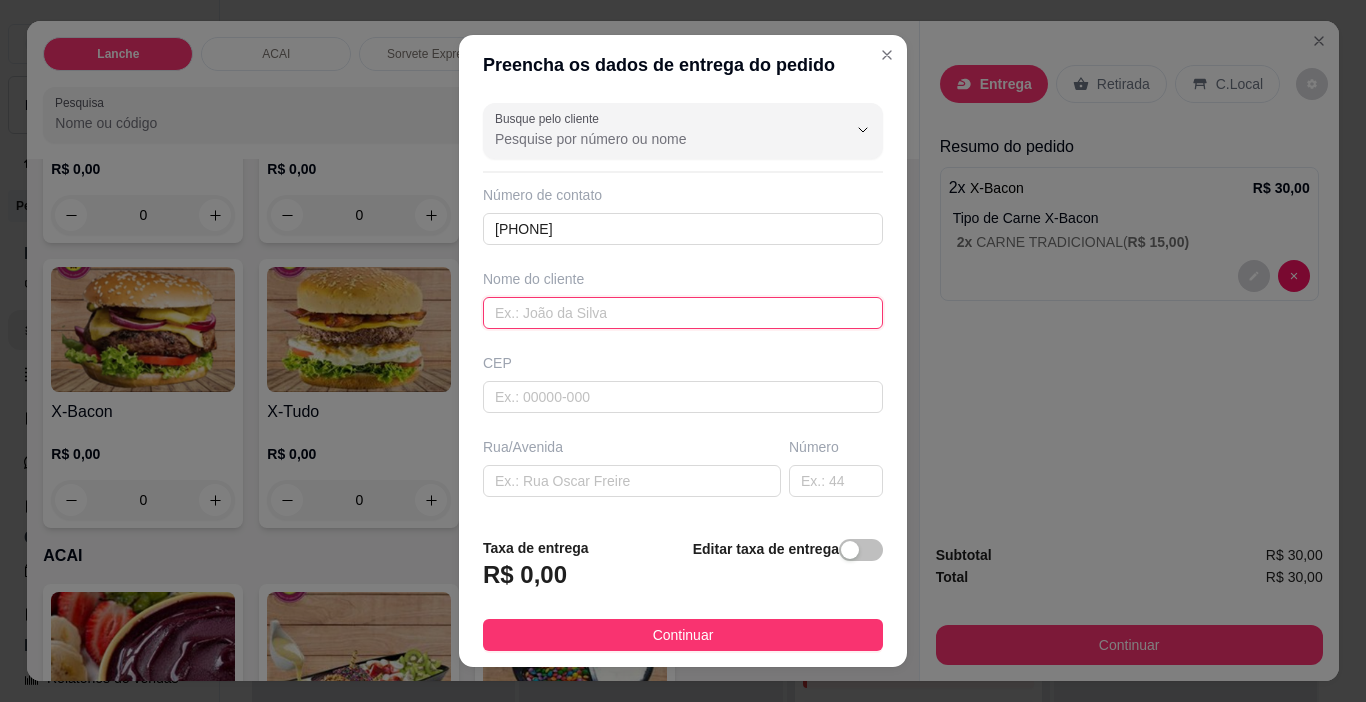 click at bounding box center (683, 313) 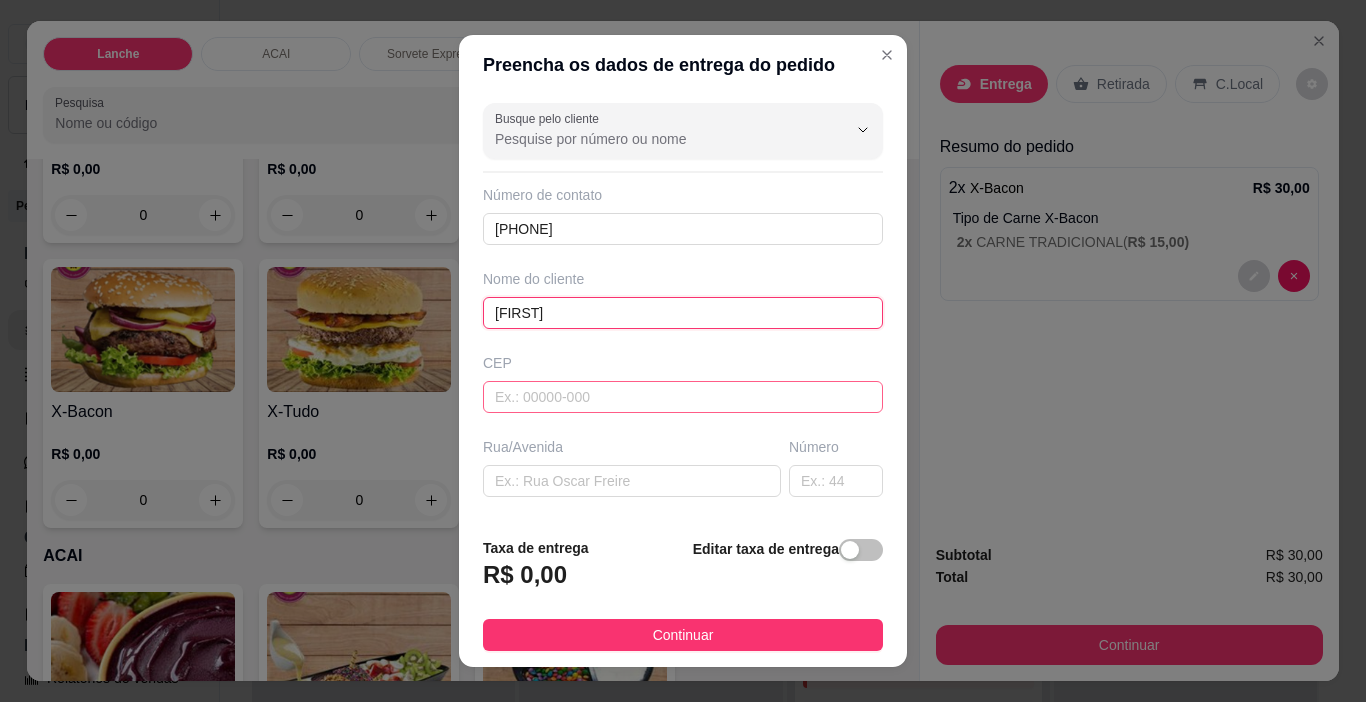 type on "[FIRST]" 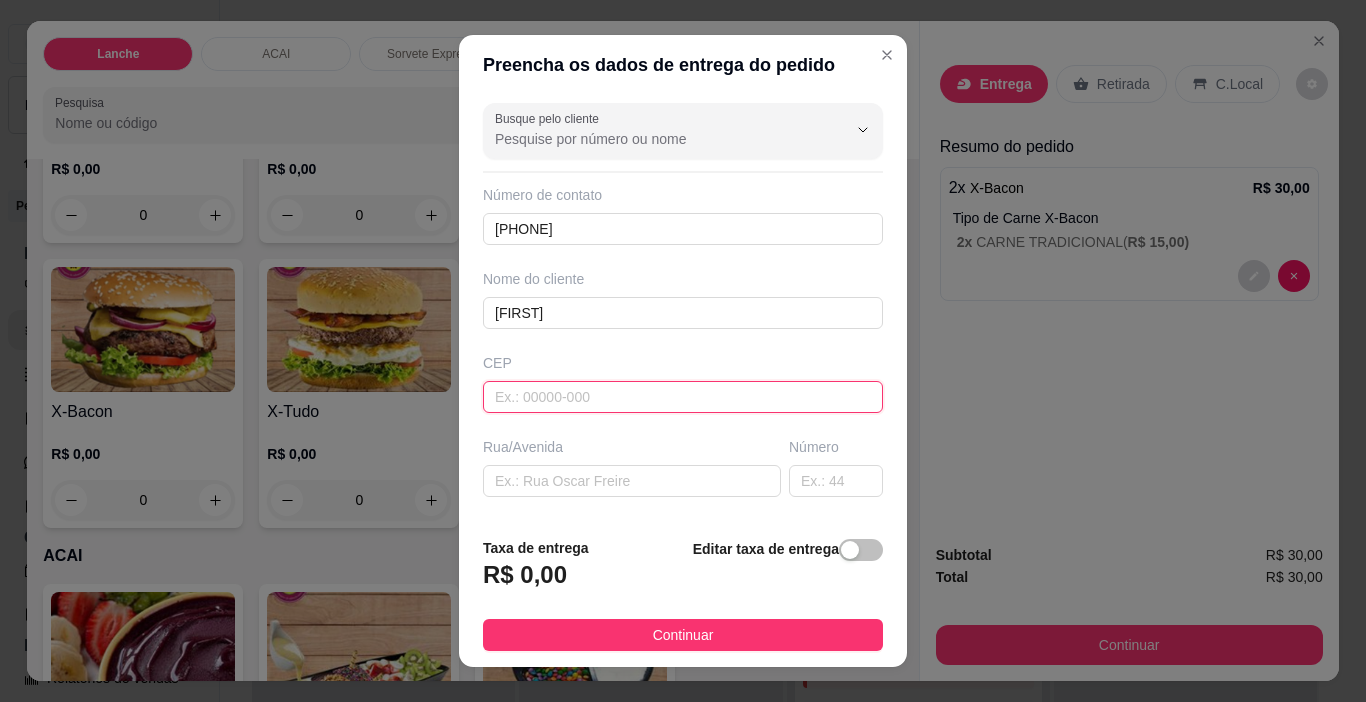 click at bounding box center (683, 397) 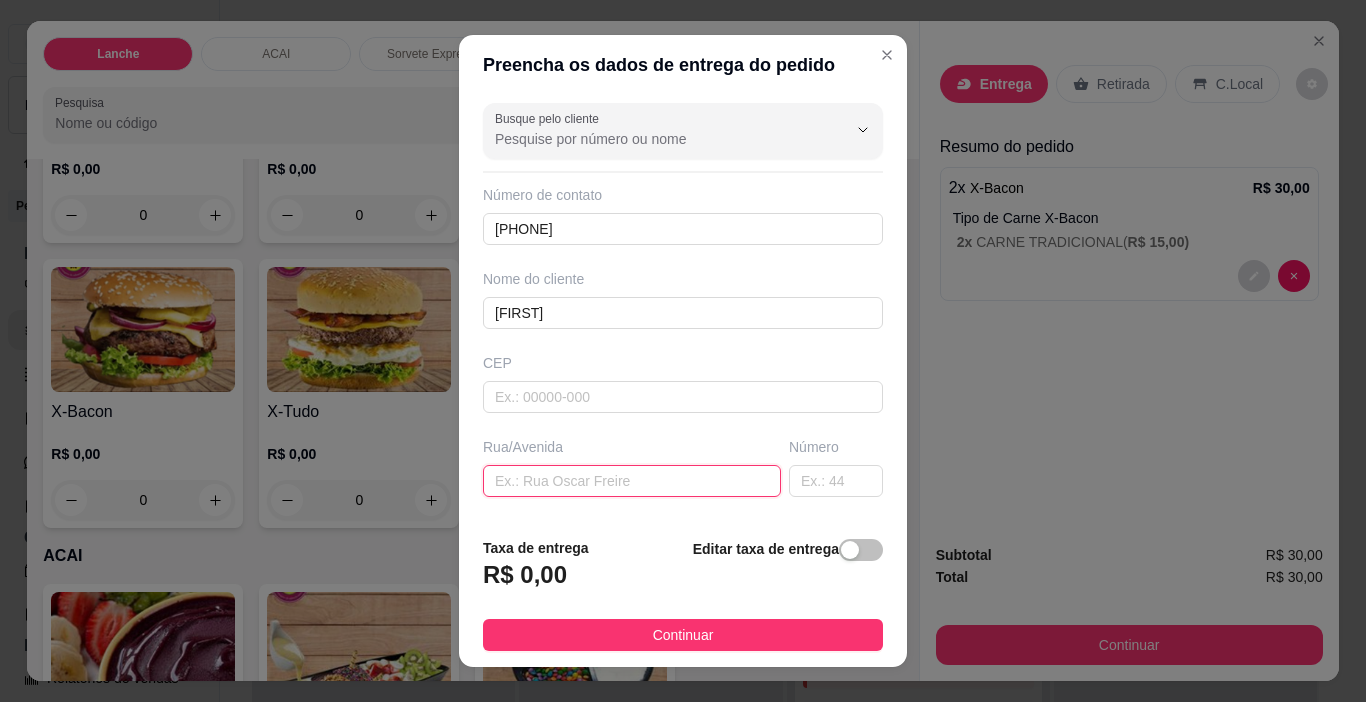 click at bounding box center (632, 481) 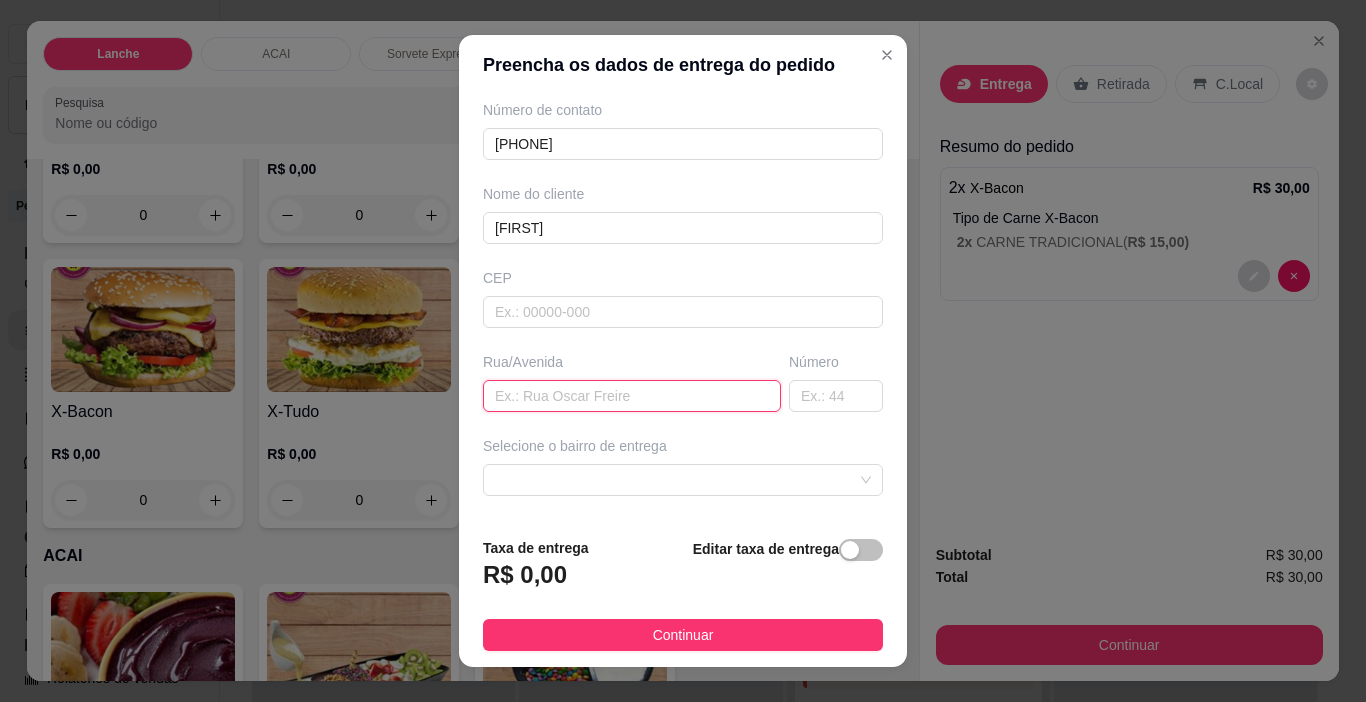 scroll, scrollTop: 248, scrollLeft: 0, axis: vertical 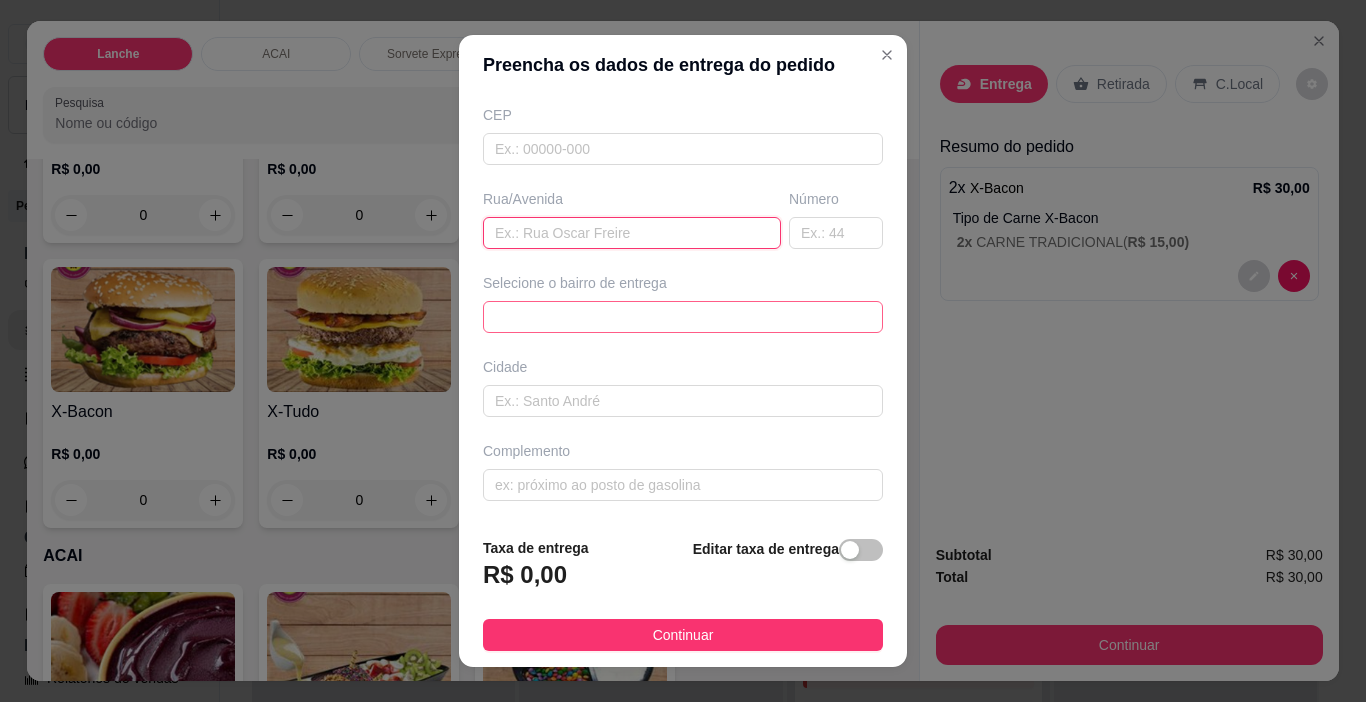 click at bounding box center [683, 317] 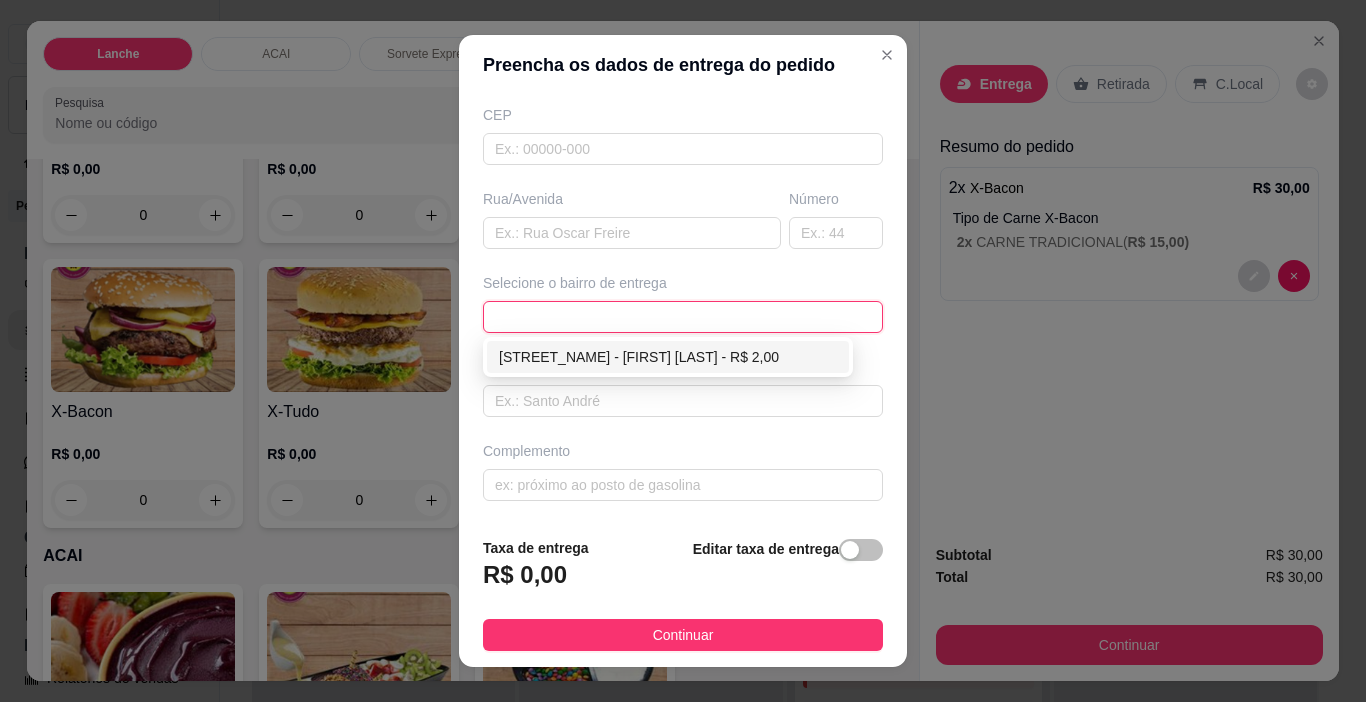 click on "[STREET_NAME] - [FIRST] [LAST] - R$ 2,00" at bounding box center (668, 357) 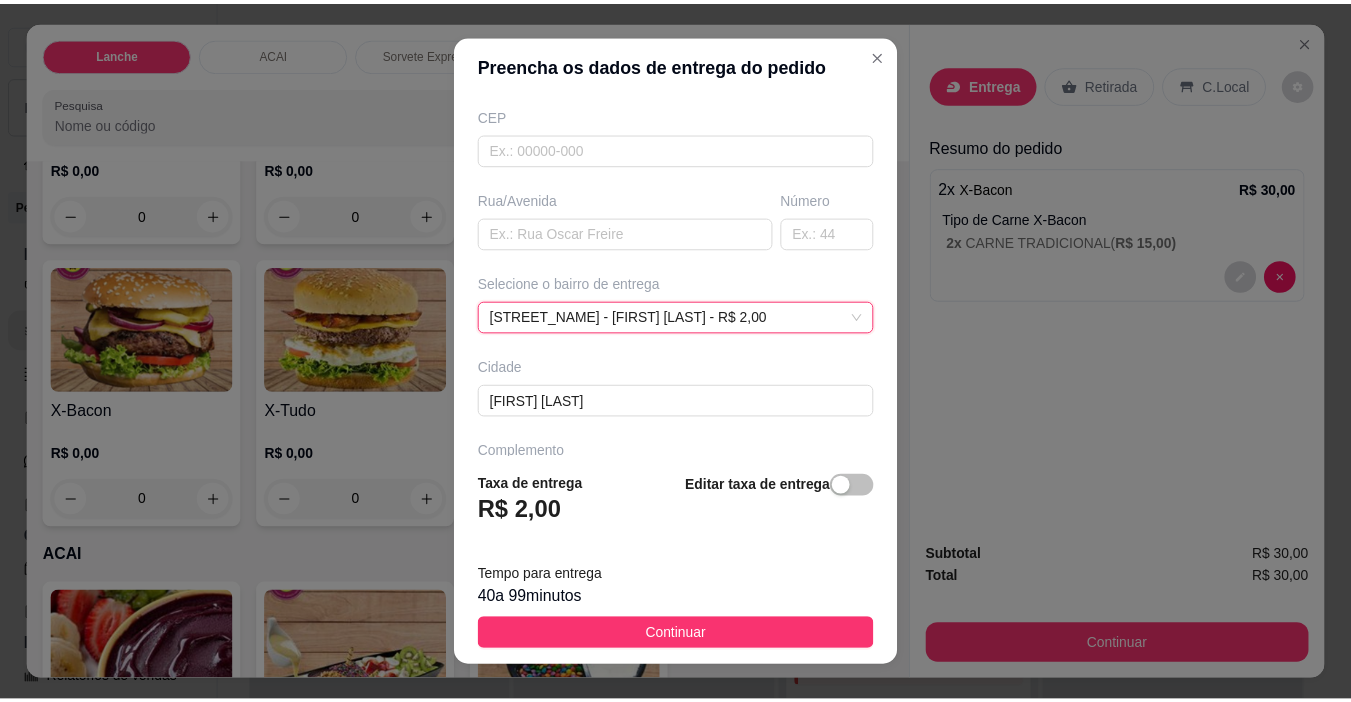 scroll, scrollTop: 312, scrollLeft: 0, axis: vertical 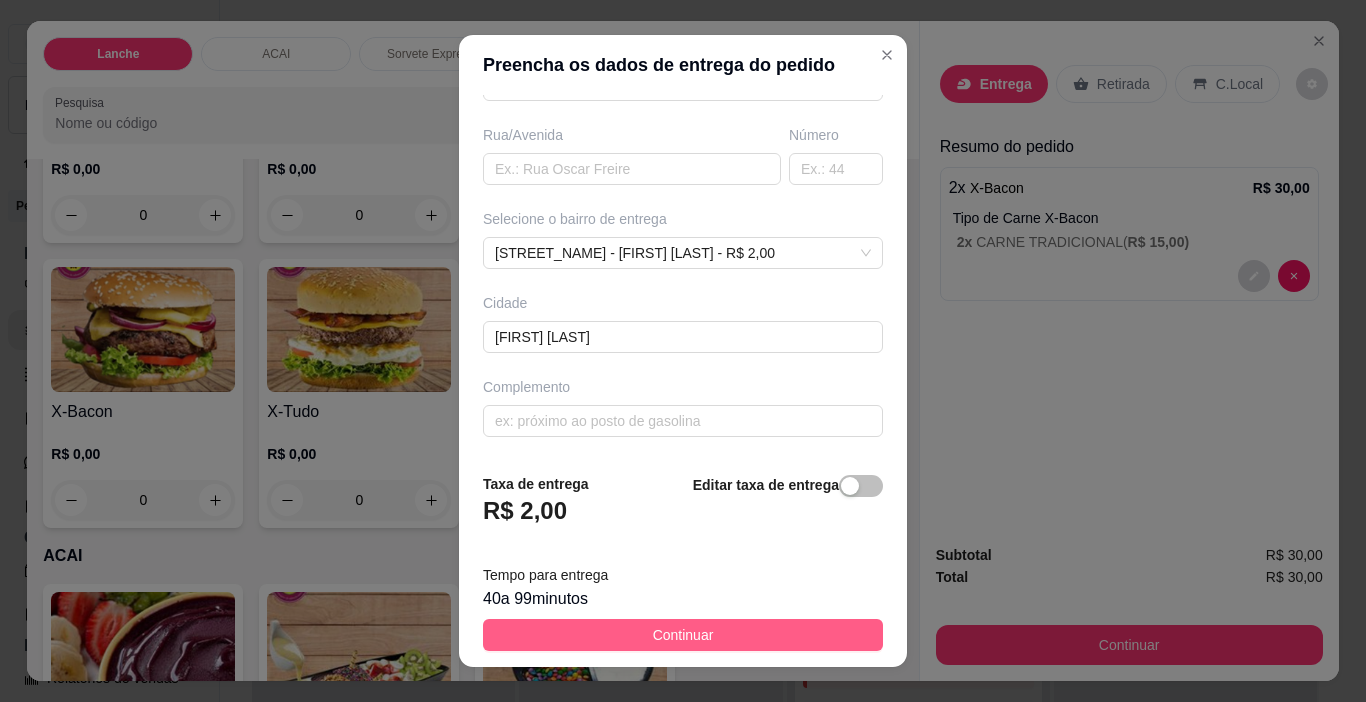 click on "Continuar" at bounding box center (683, 635) 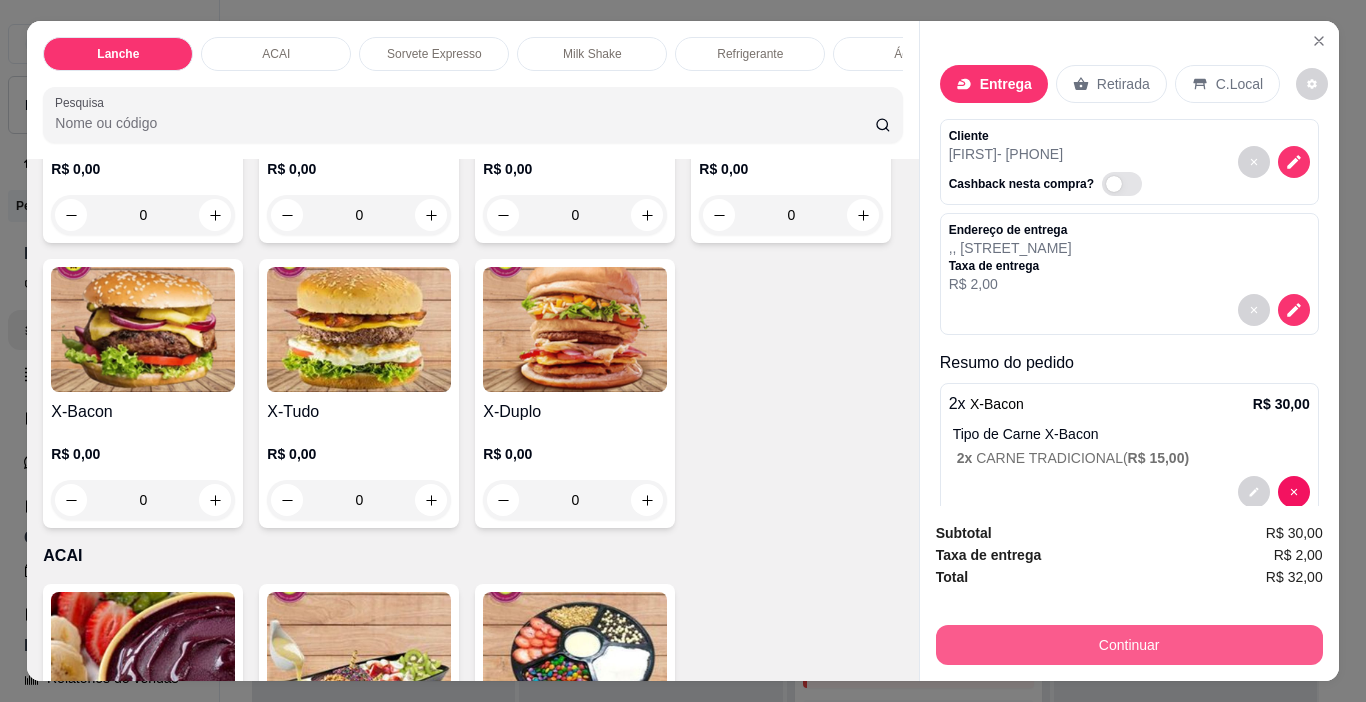 click on "Continuar" at bounding box center (1129, 645) 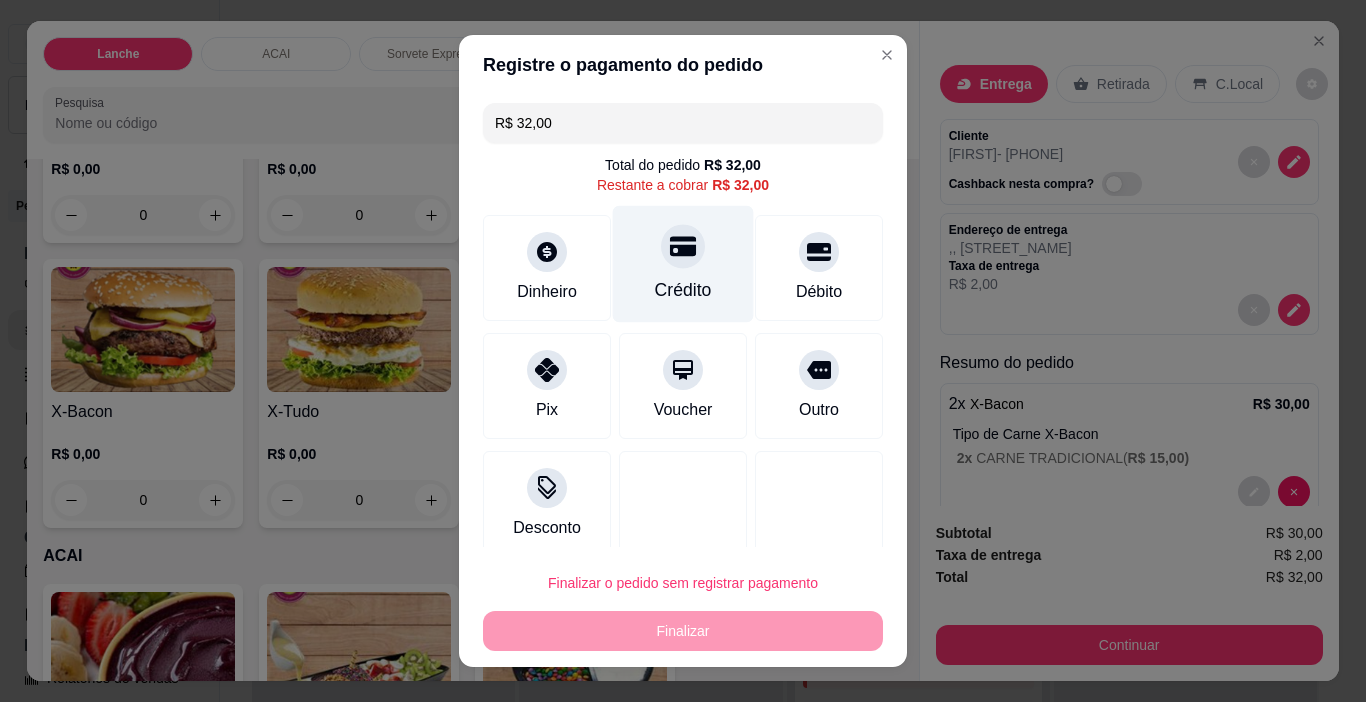 click on "Crédito" at bounding box center [683, 264] 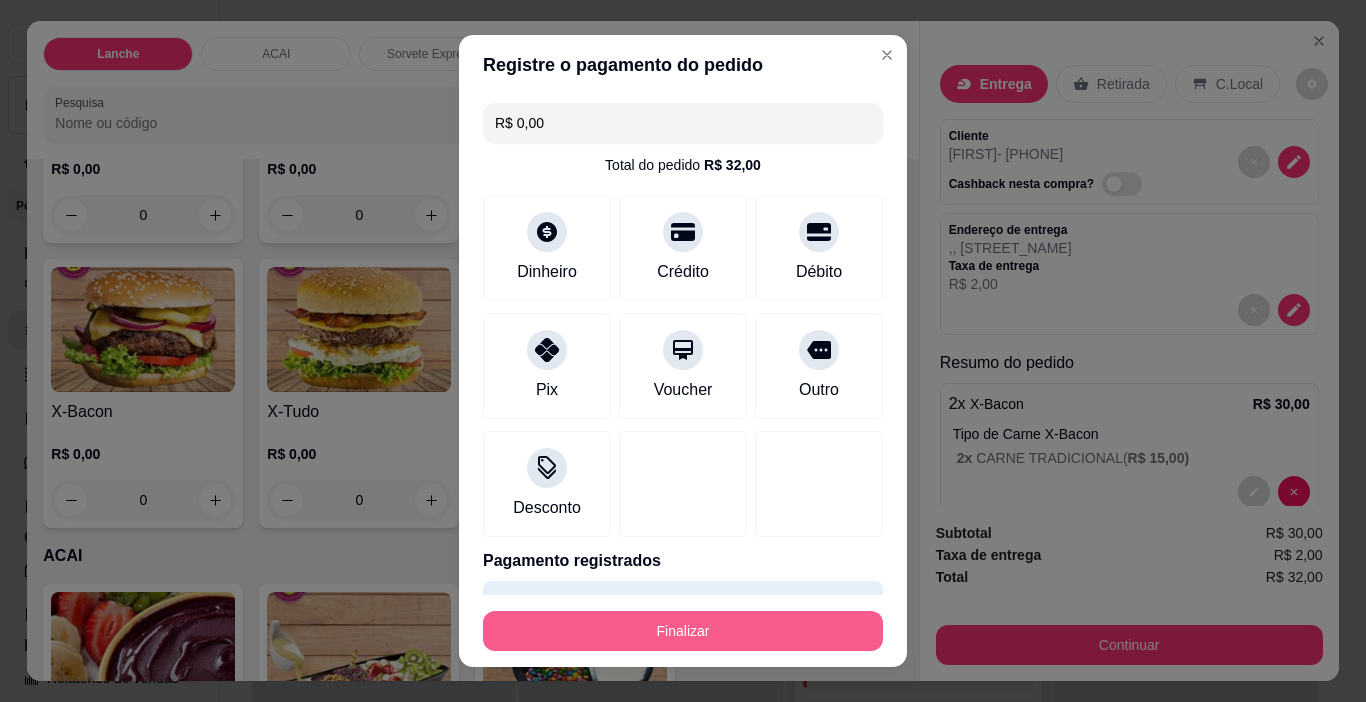 click on "Finalizar" at bounding box center [683, 631] 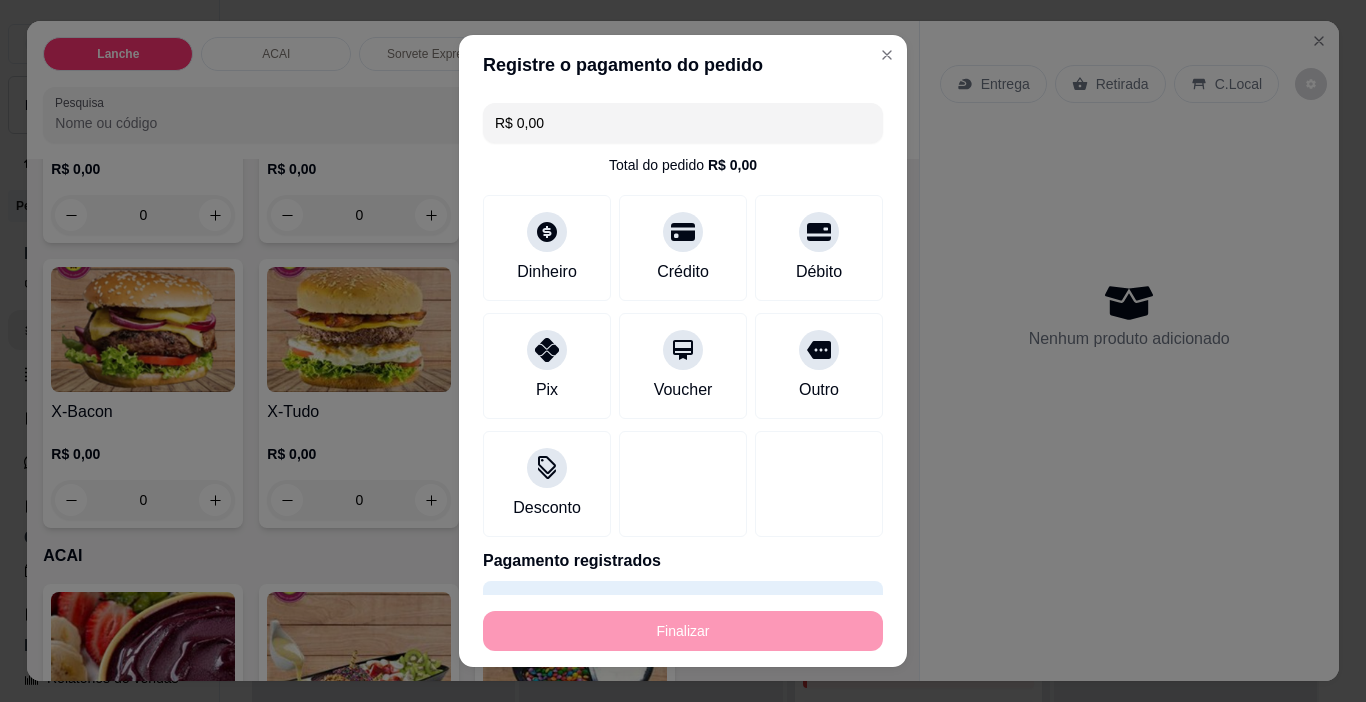 type on "-R$ 32,00" 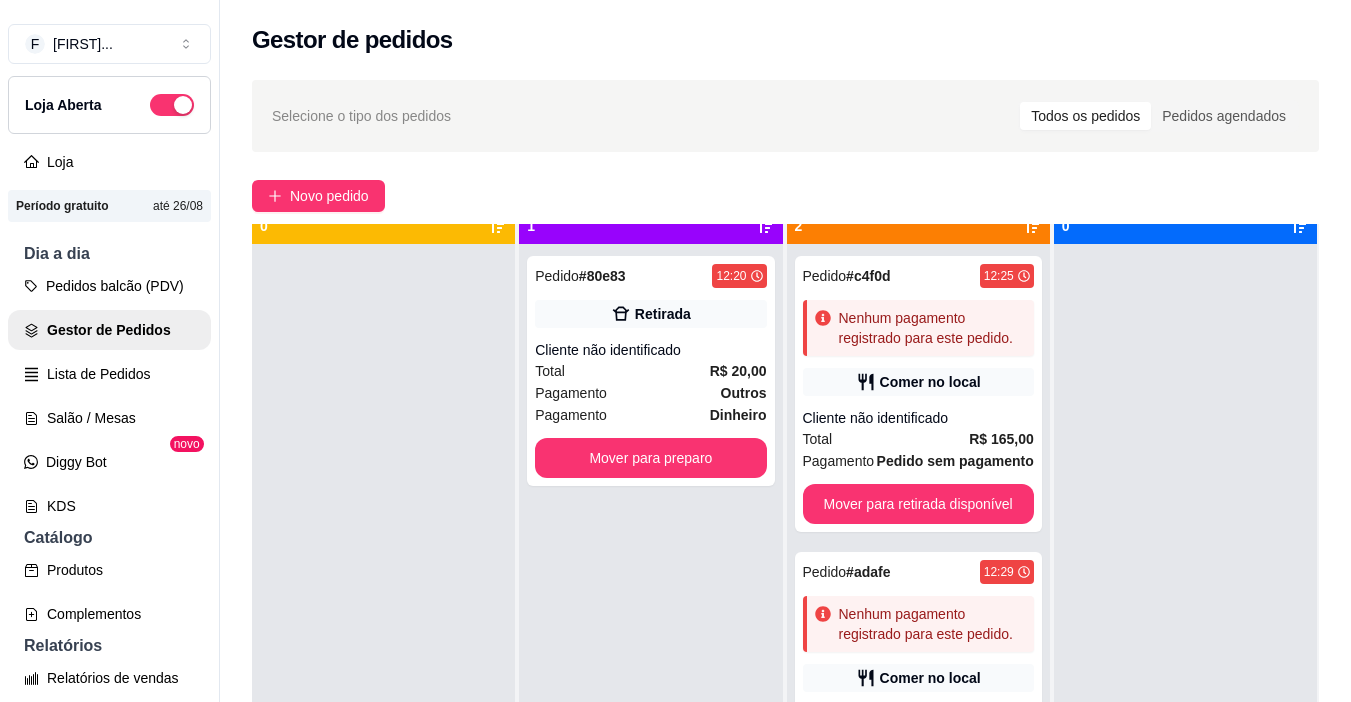 scroll, scrollTop: 56, scrollLeft: 0, axis: vertical 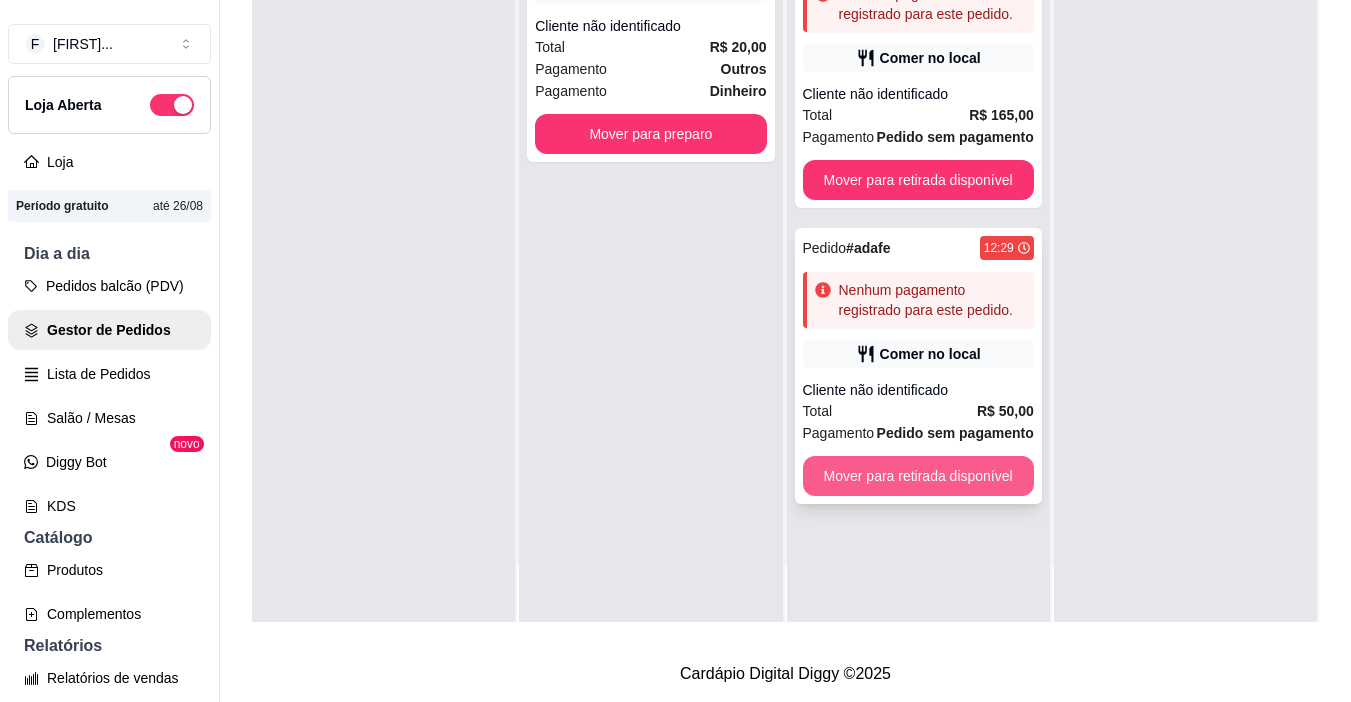 click on "Mover para retirada disponível" at bounding box center (918, 476) 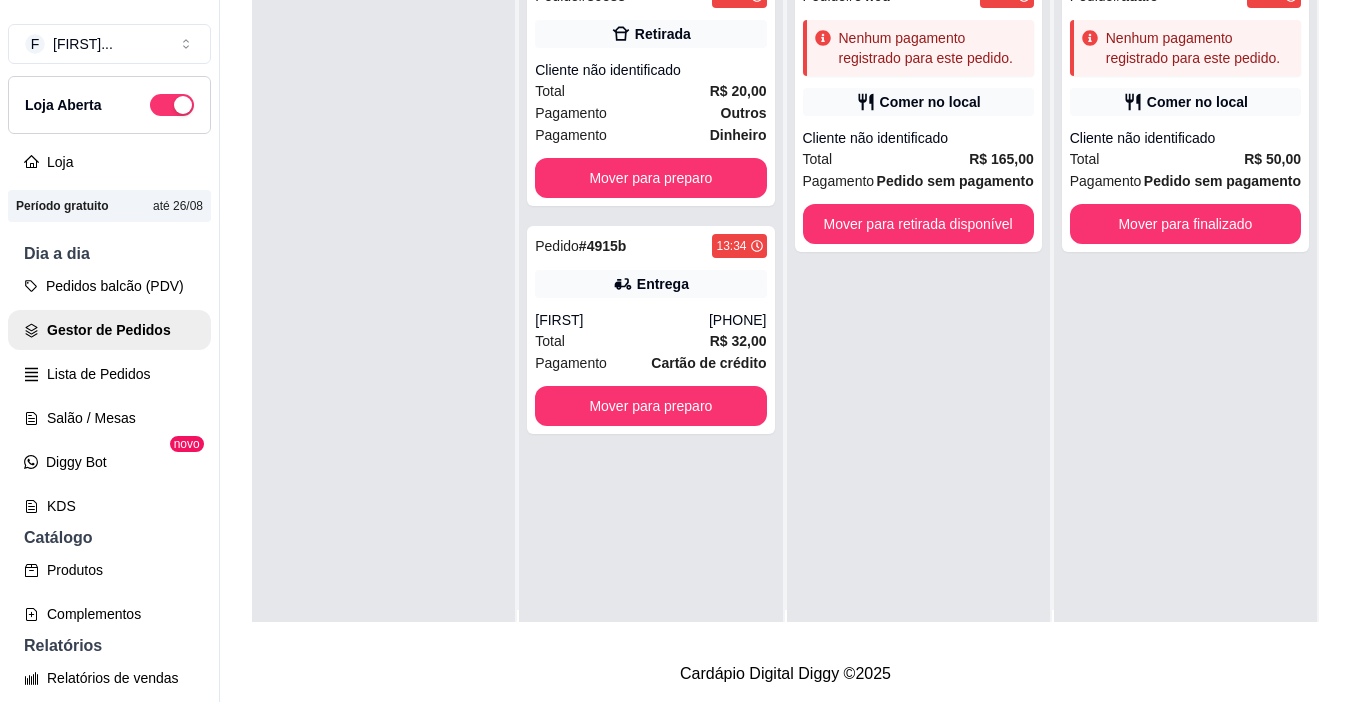 scroll, scrollTop: 0, scrollLeft: 0, axis: both 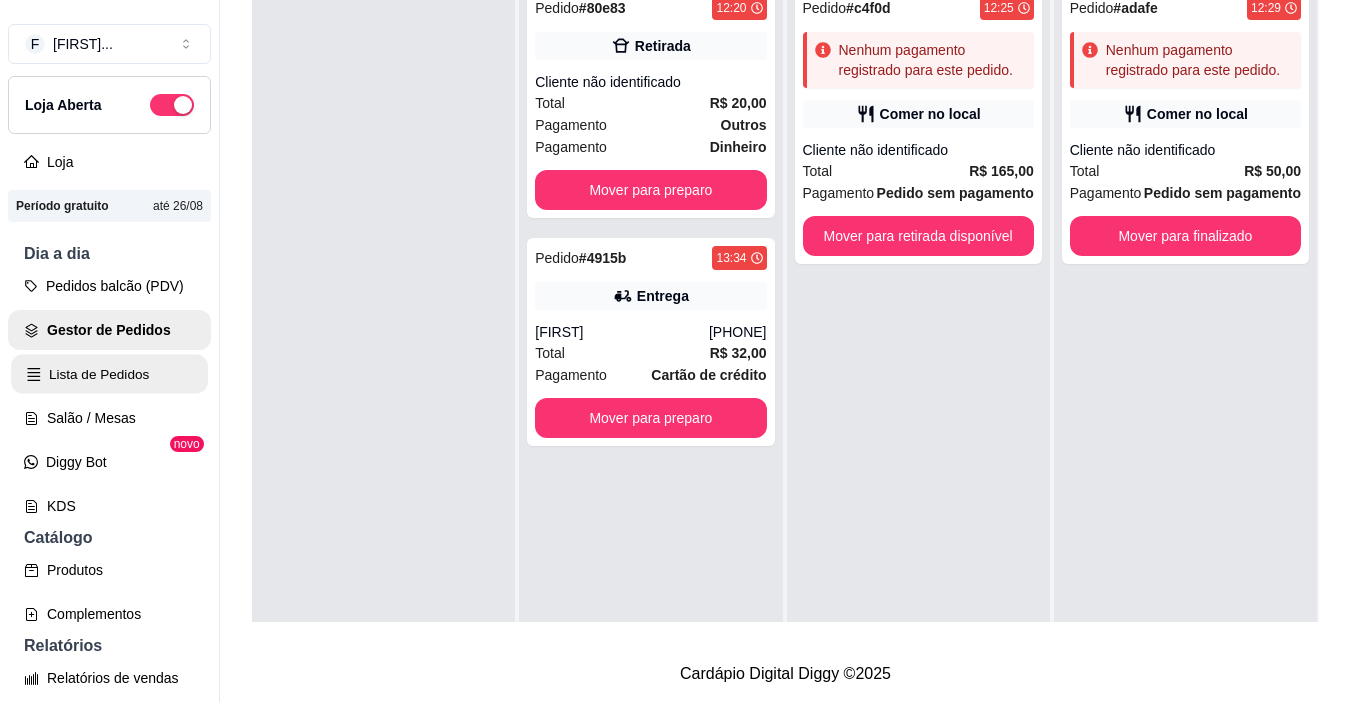 click on "Lista de Pedidos" at bounding box center [109, 374] 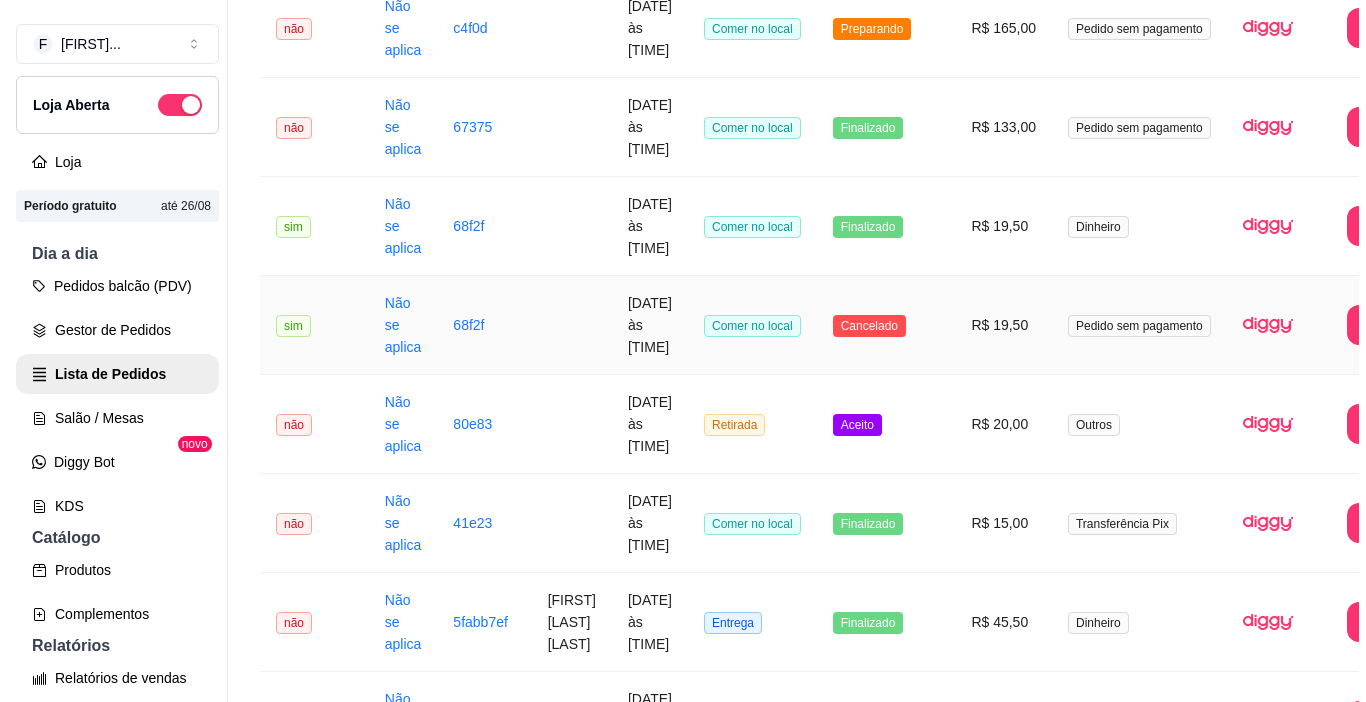 scroll, scrollTop: 600, scrollLeft: 0, axis: vertical 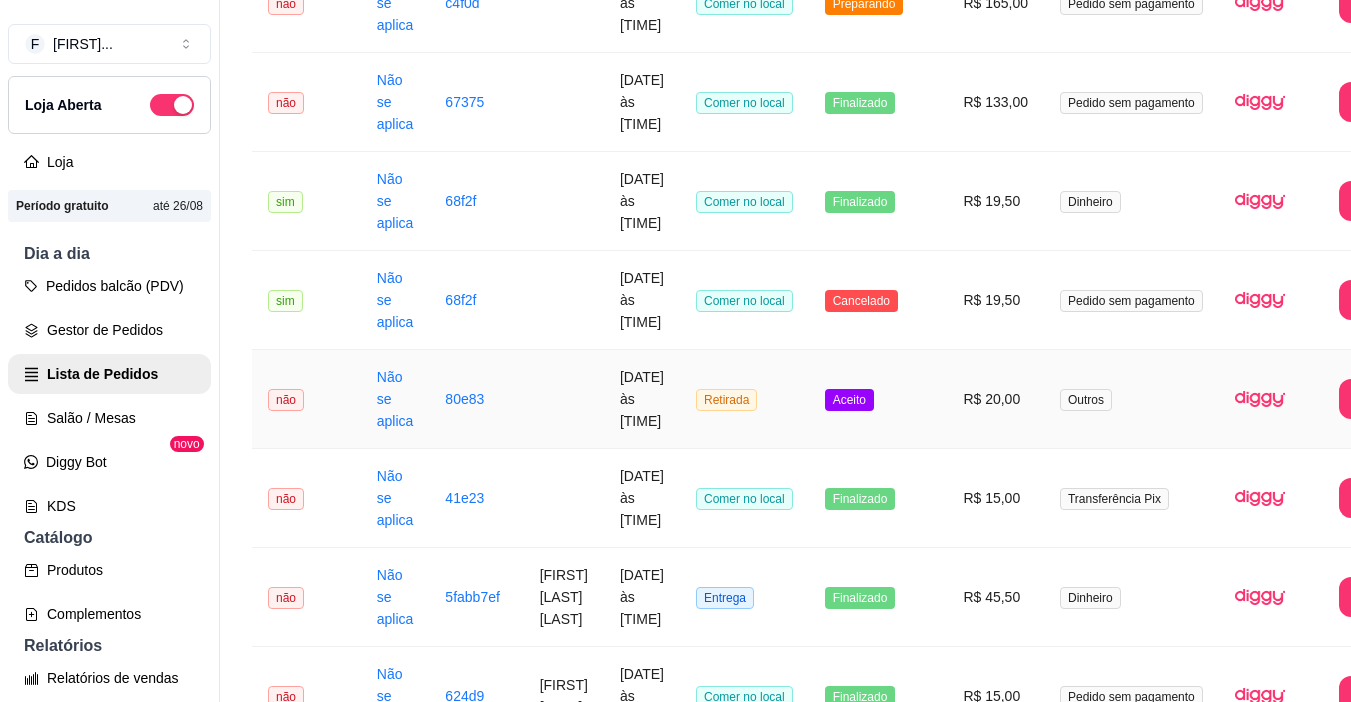 click on "Aceito" at bounding box center (849, 400) 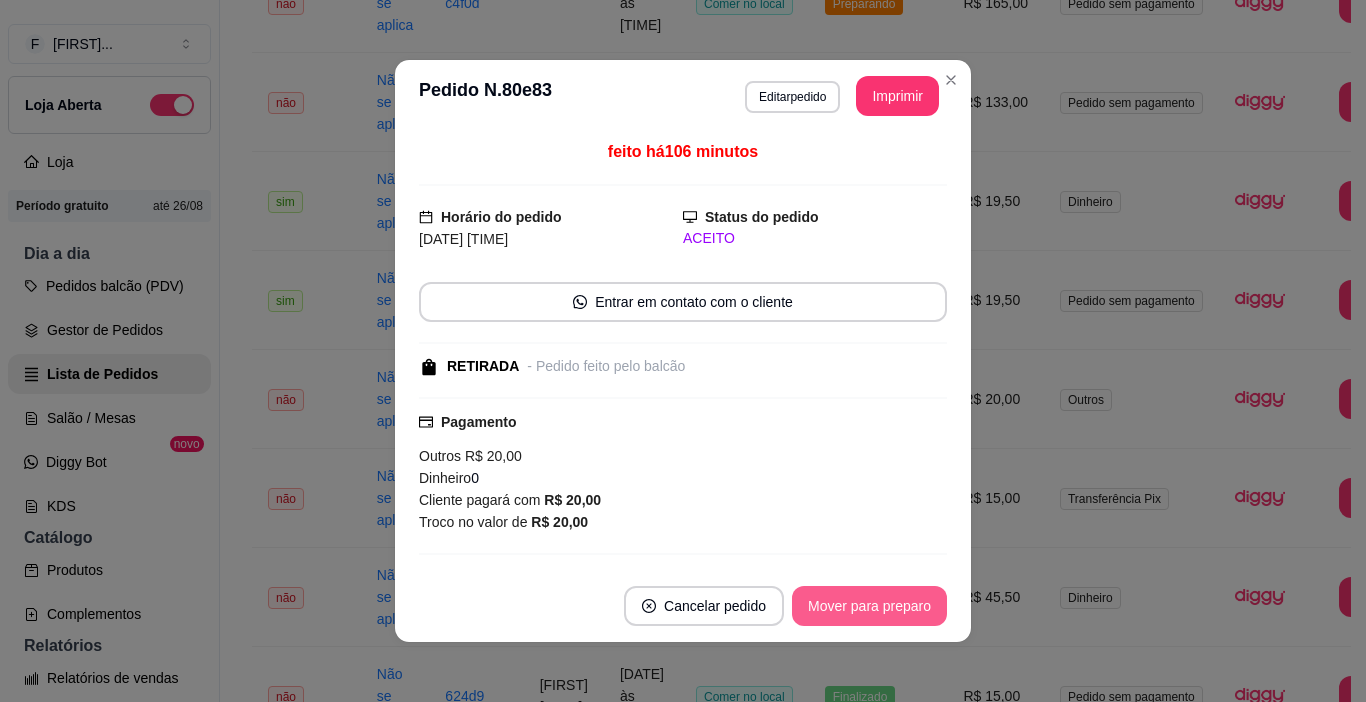 click on "Mover para preparo" at bounding box center (869, 606) 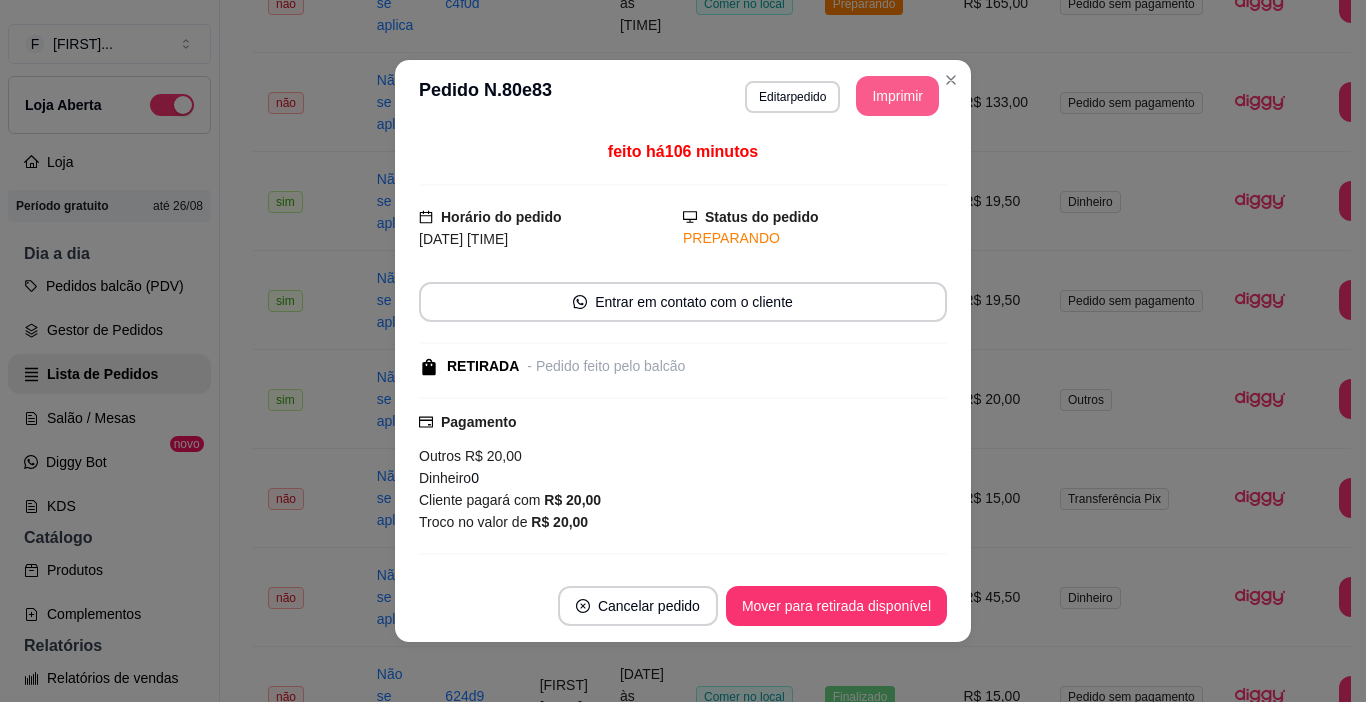 click on "Imprimir" at bounding box center (897, 96) 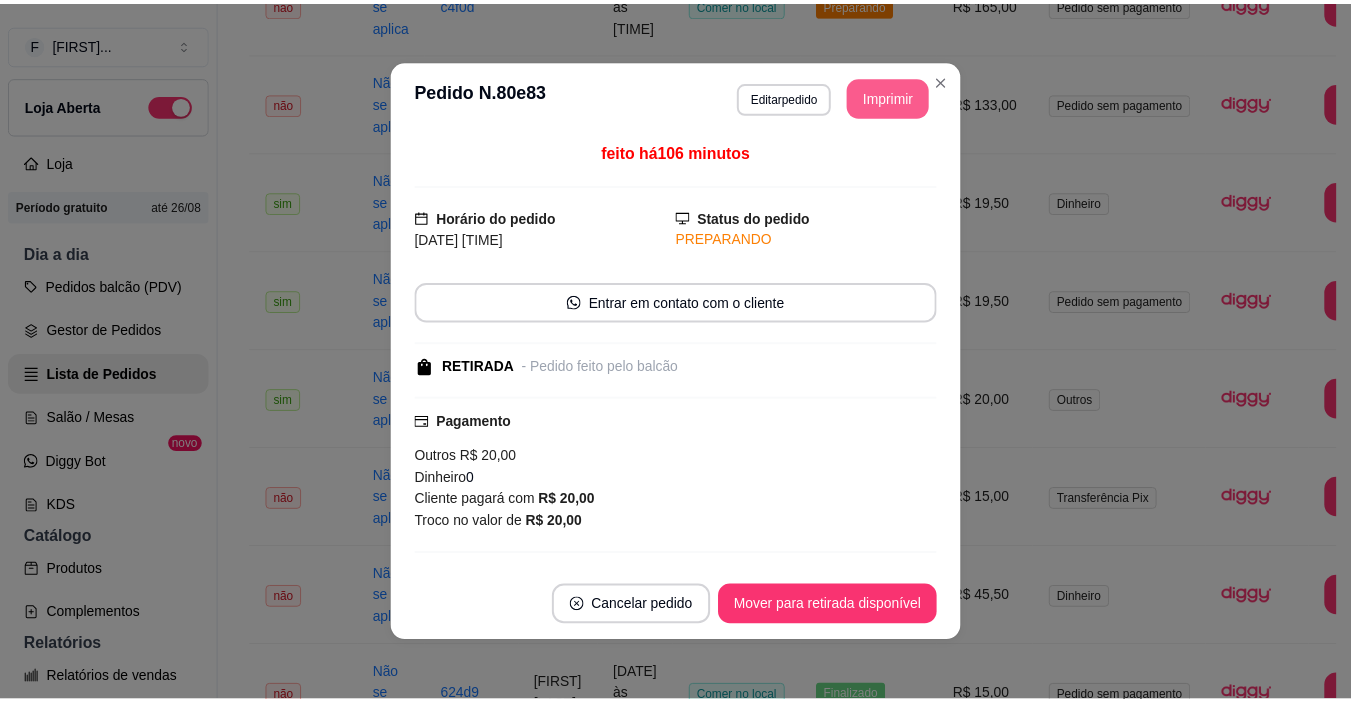 scroll, scrollTop: 0, scrollLeft: 0, axis: both 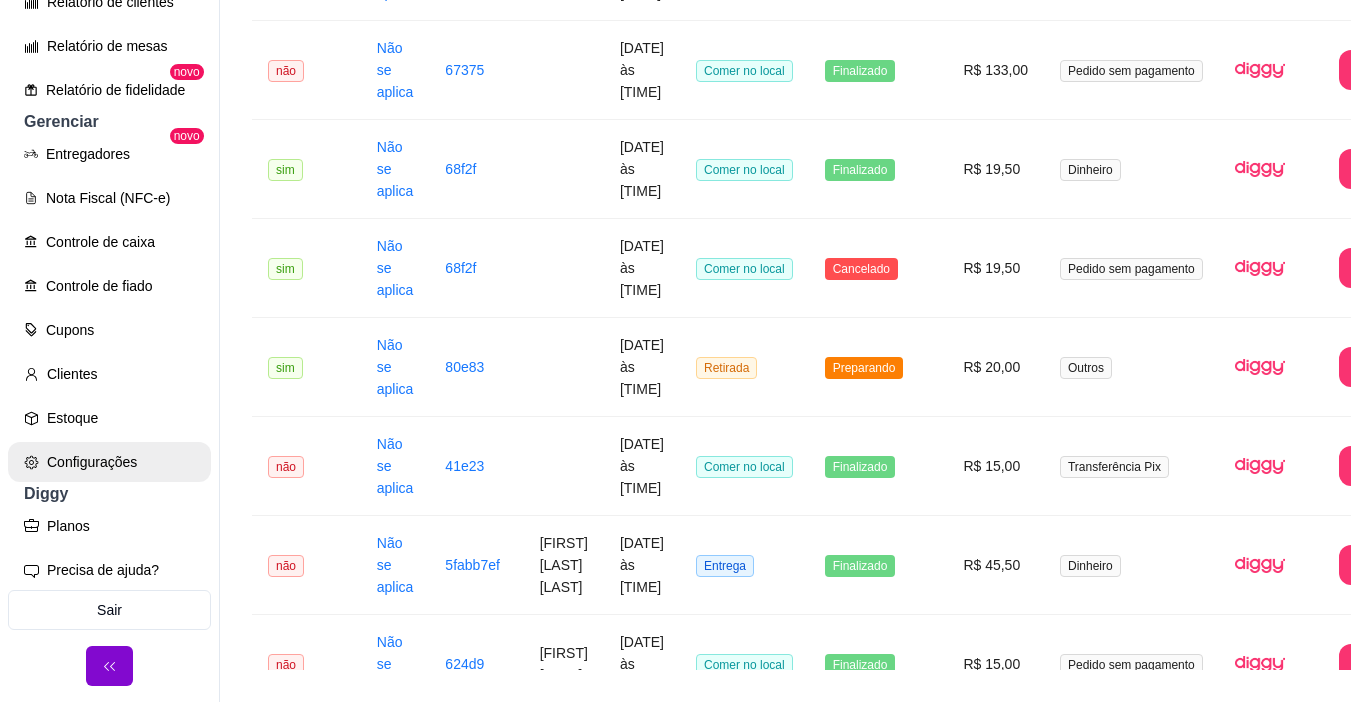 click on "Configurações" at bounding box center (109, 462) 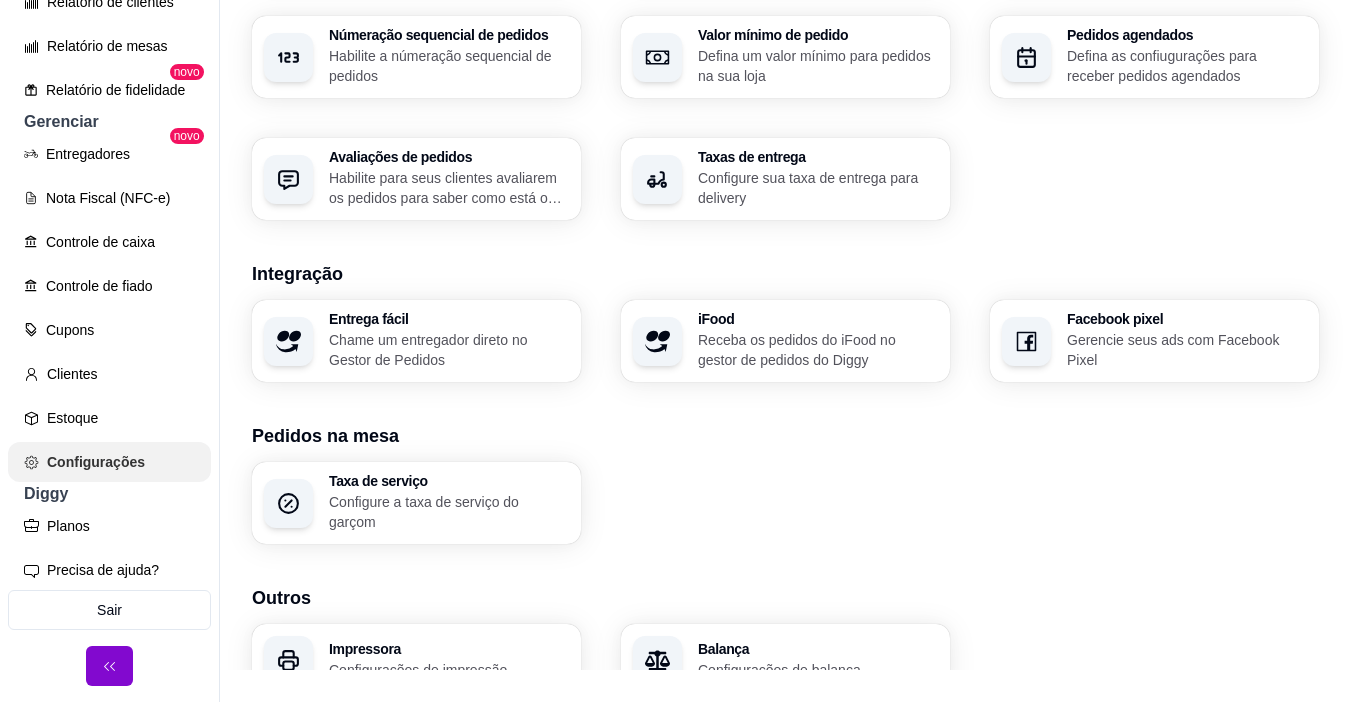 scroll, scrollTop: 0, scrollLeft: 0, axis: both 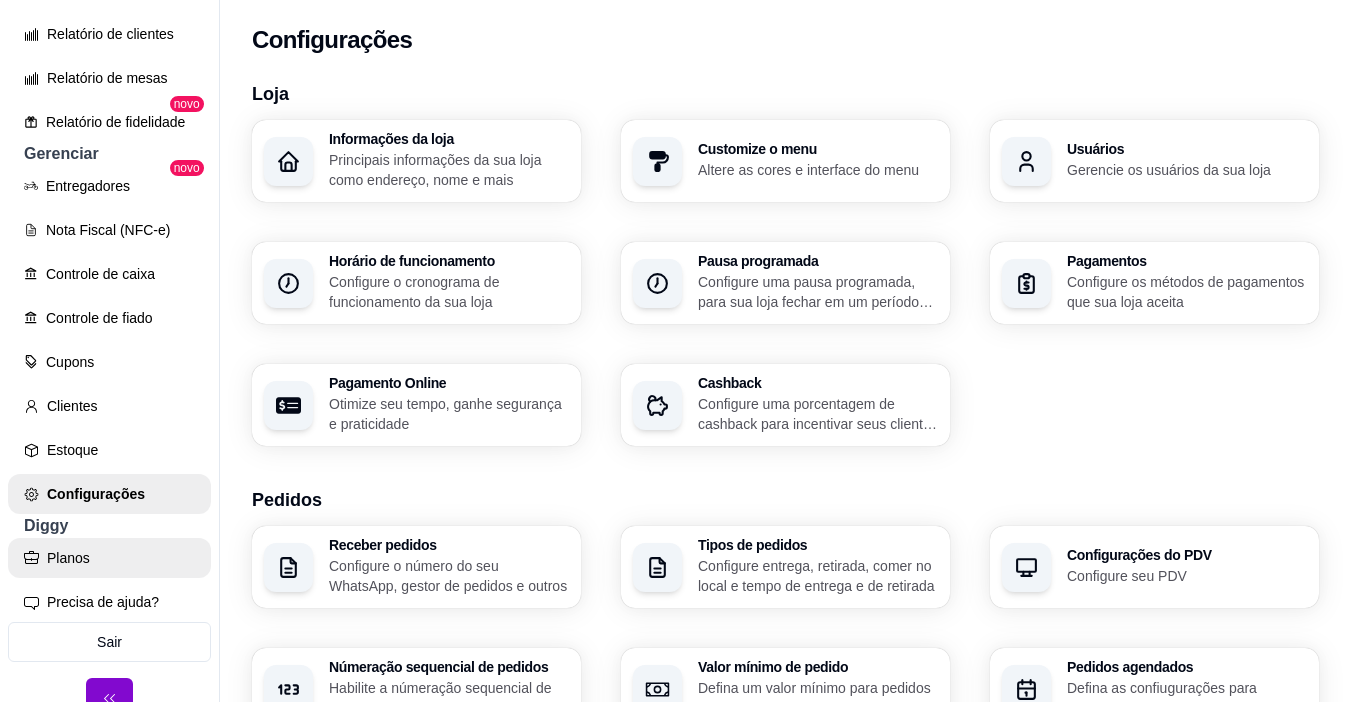 click on "Planos" at bounding box center [109, 558] 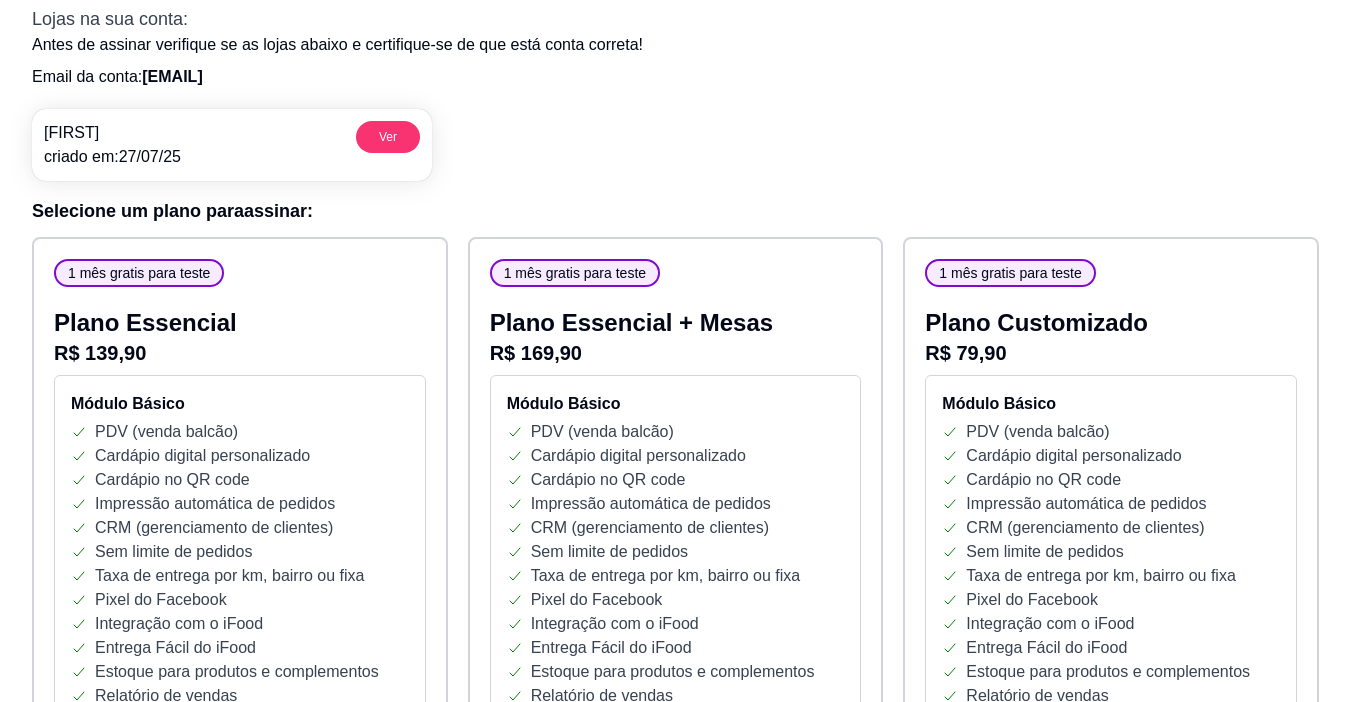 scroll, scrollTop: 0, scrollLeft: 0, axis: both 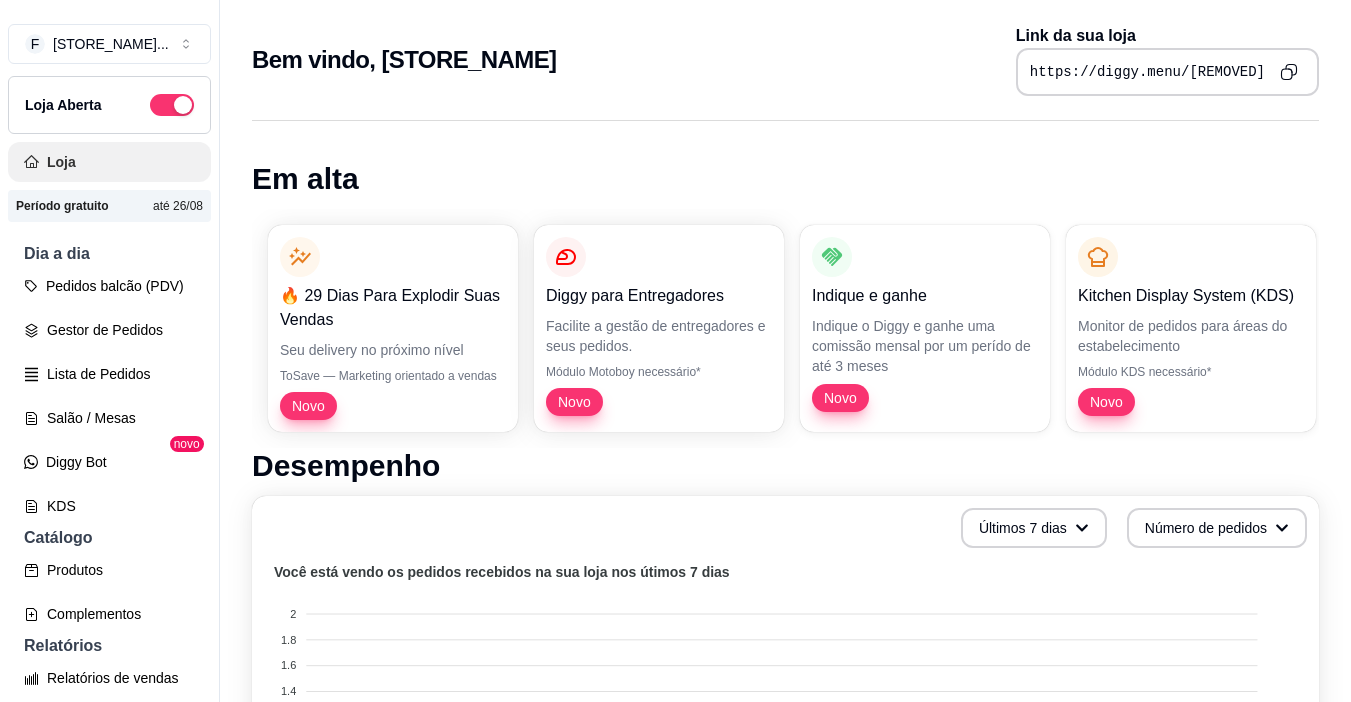 click on "Loja" at bounding box center (109, 162) 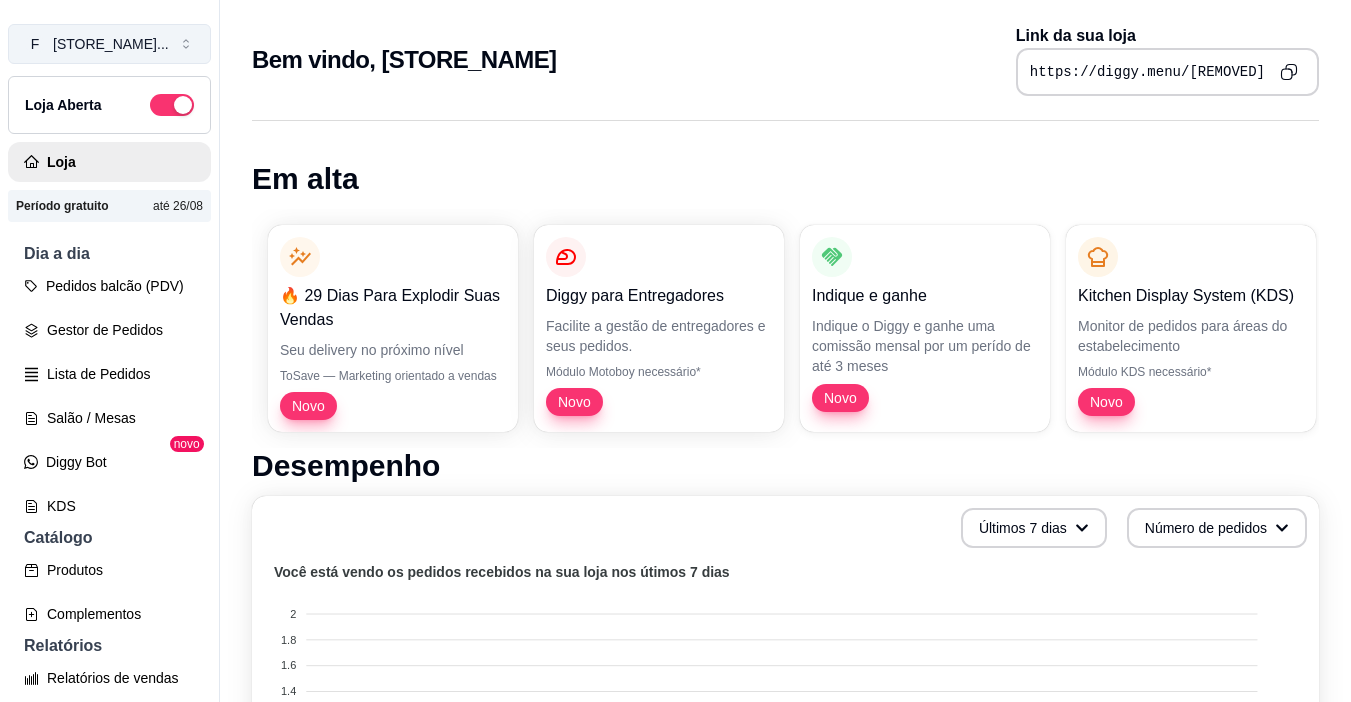 click on "Frut ..." at bounding box center (111, 44) 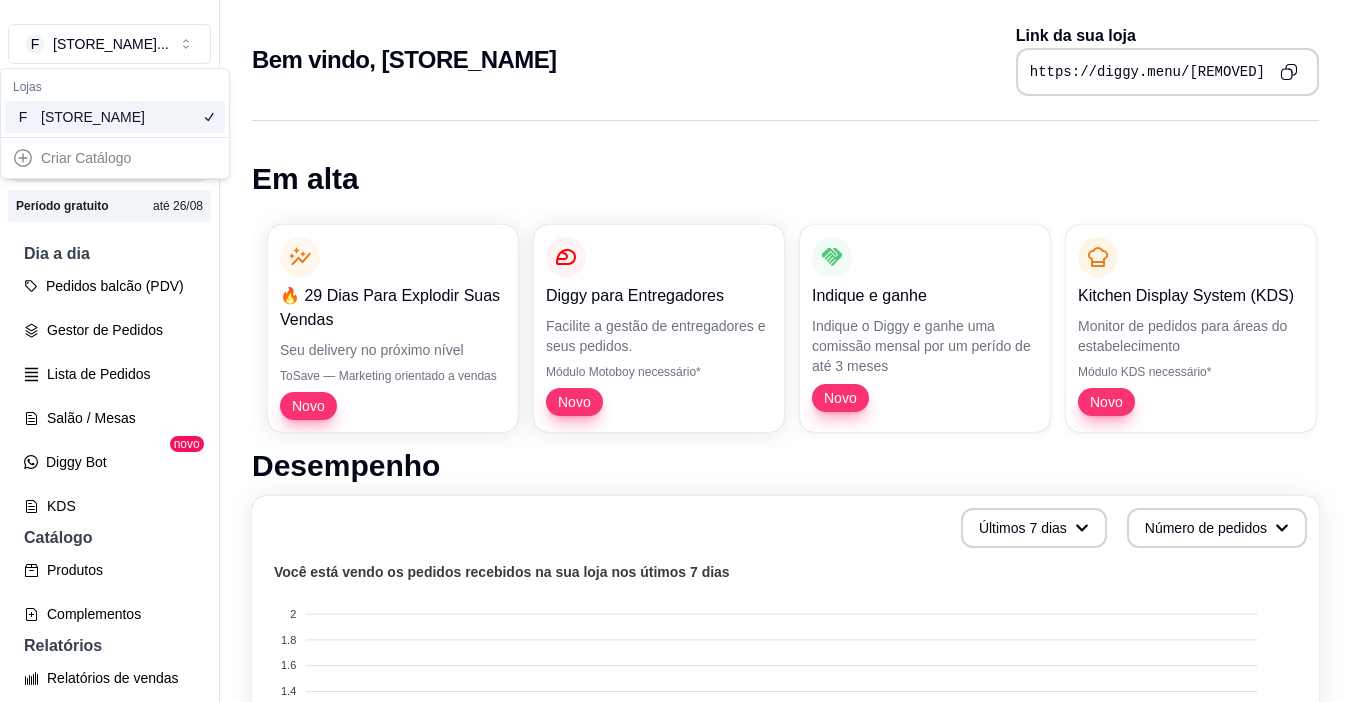 click on "Frut" at bounding box center [86, 117] 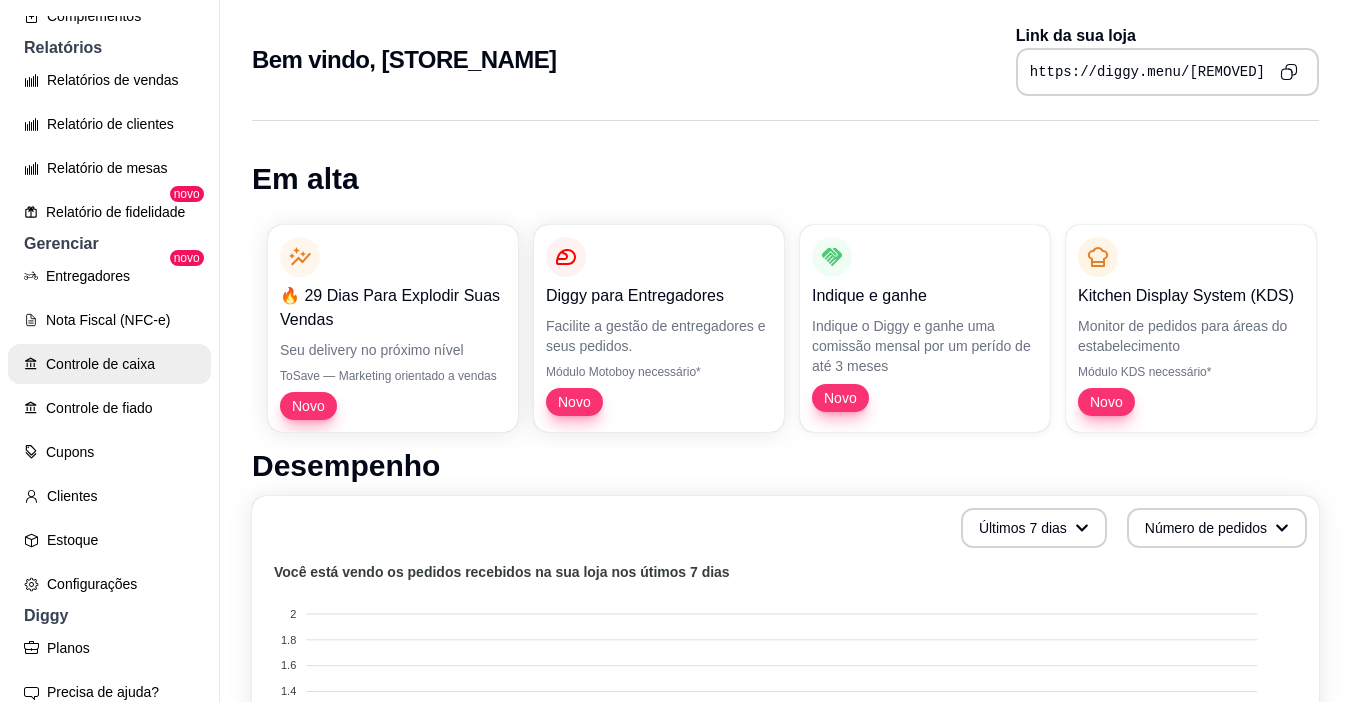 scroll, scrollTop: 600, scrollLeft: 0, axis: vertical 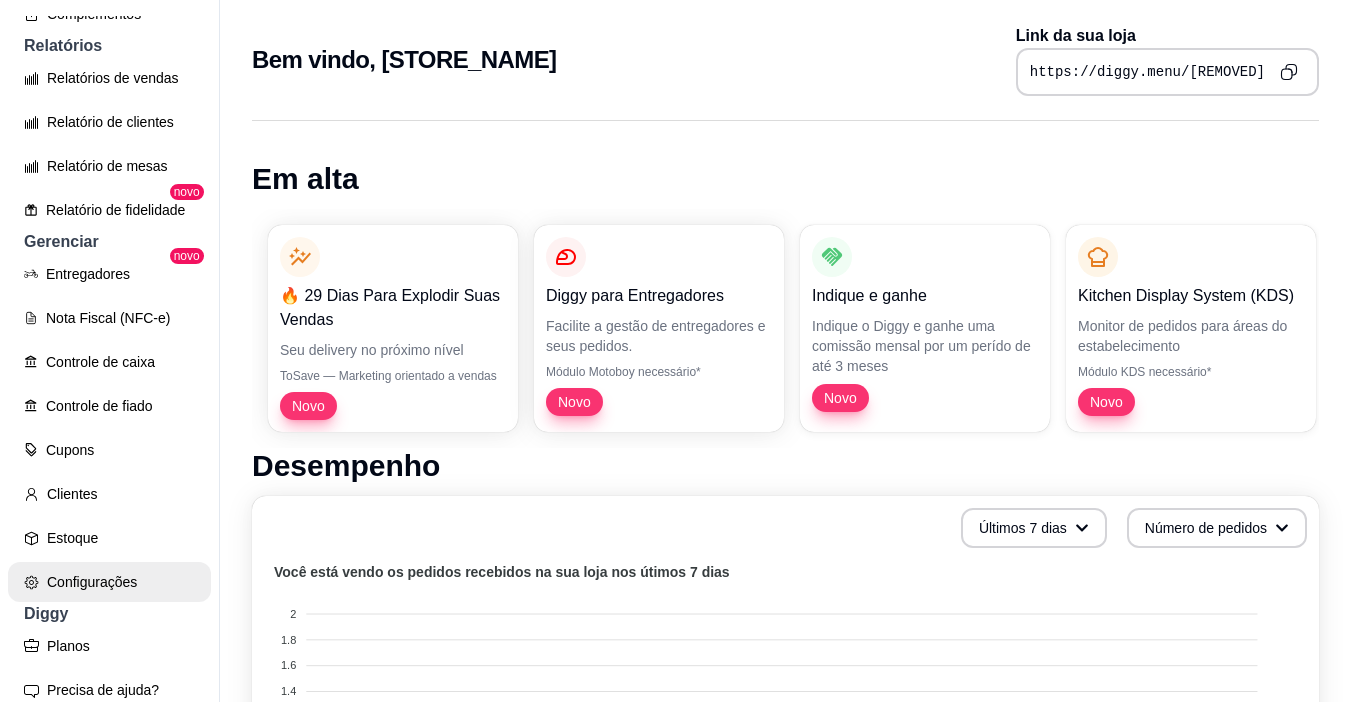 click on "Configurações" at bounding box center (109, 582) 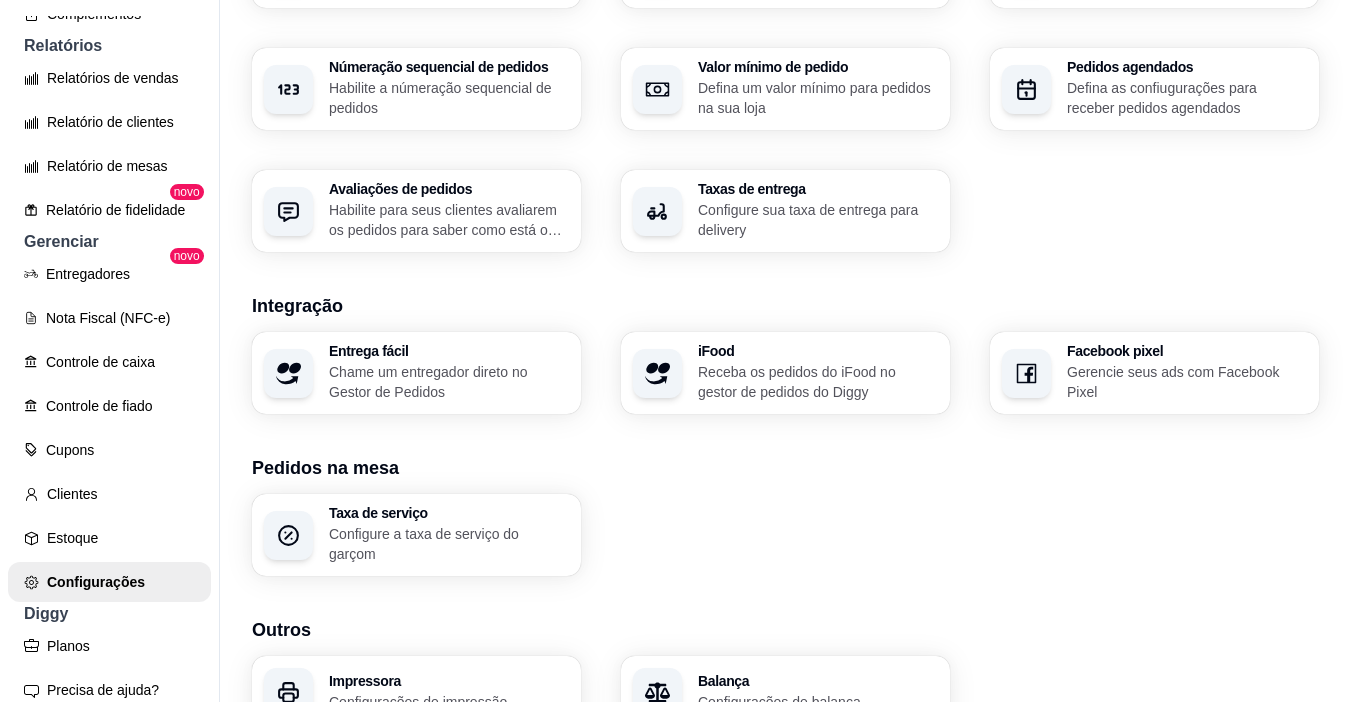 scroll, scrollTop: 722, scrollLeft: 0, axis: vertical 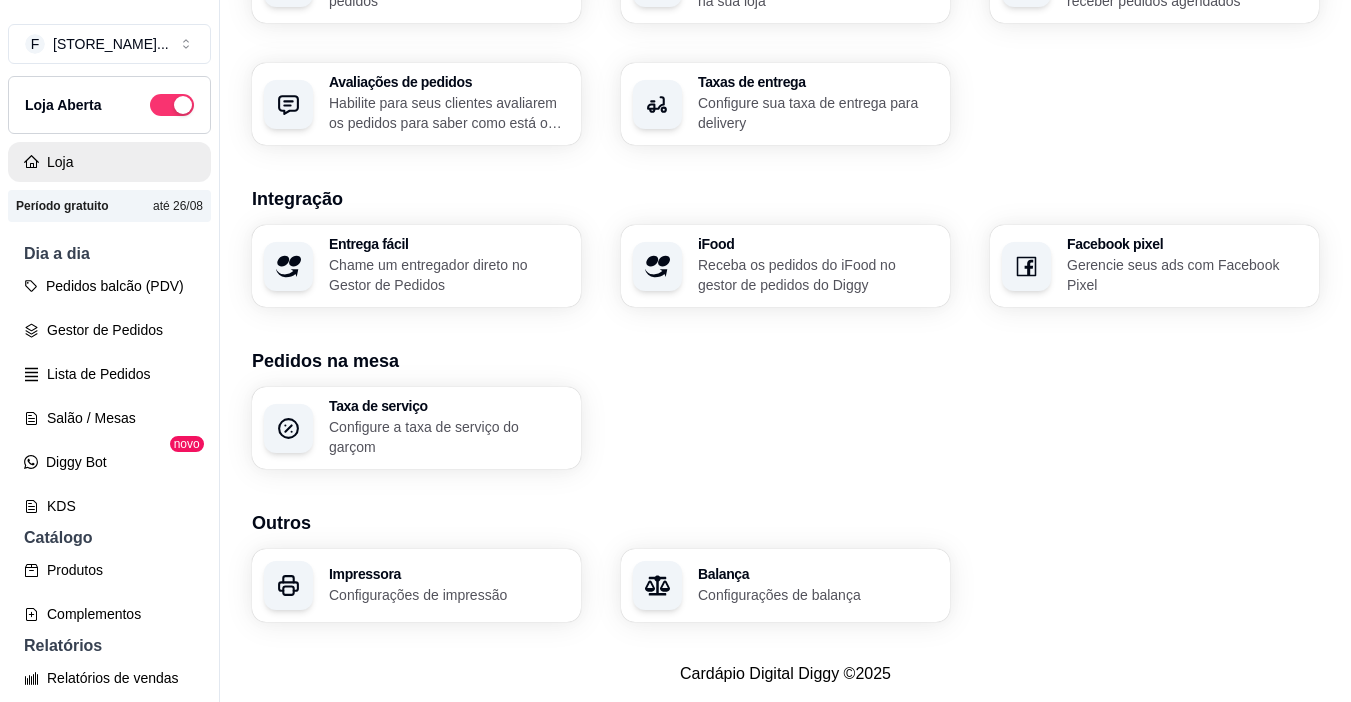 click on "Loja" at bounding box center (109, 162) 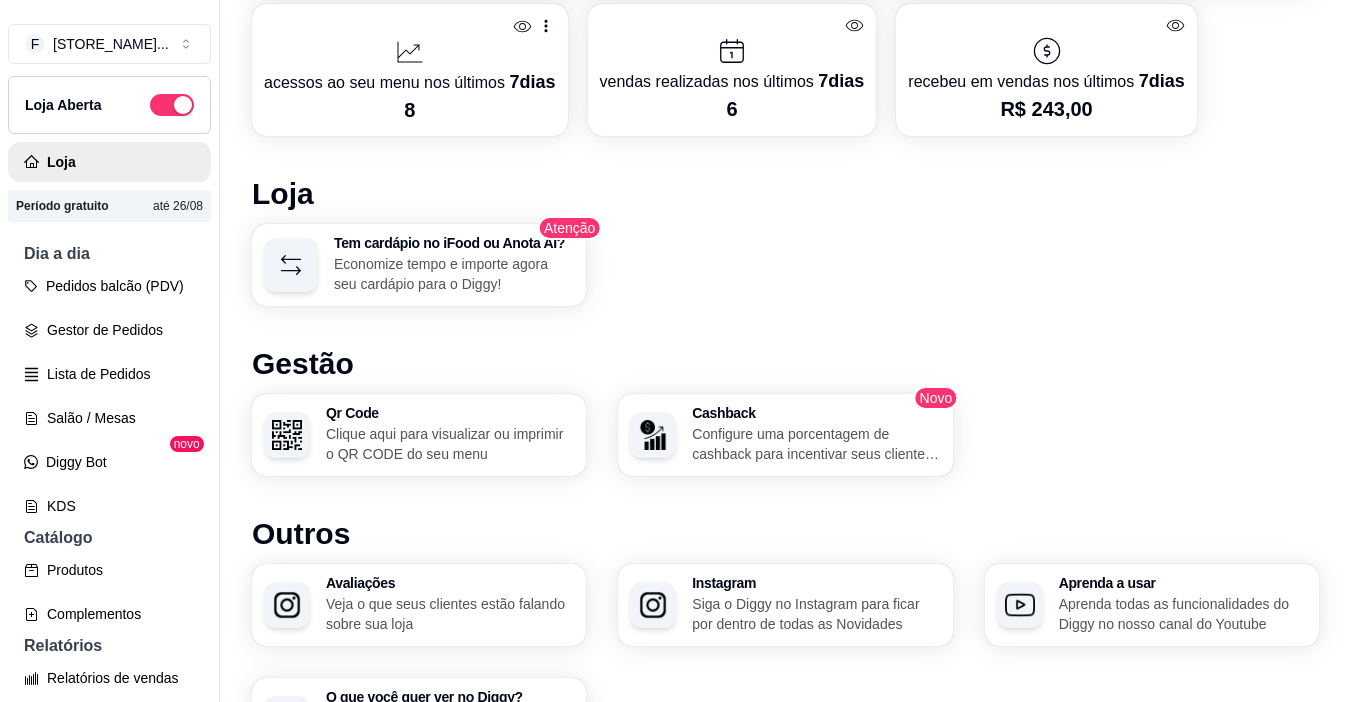 scroll, scrollTop: 1097, scrollLeft: 0, axis: vertical 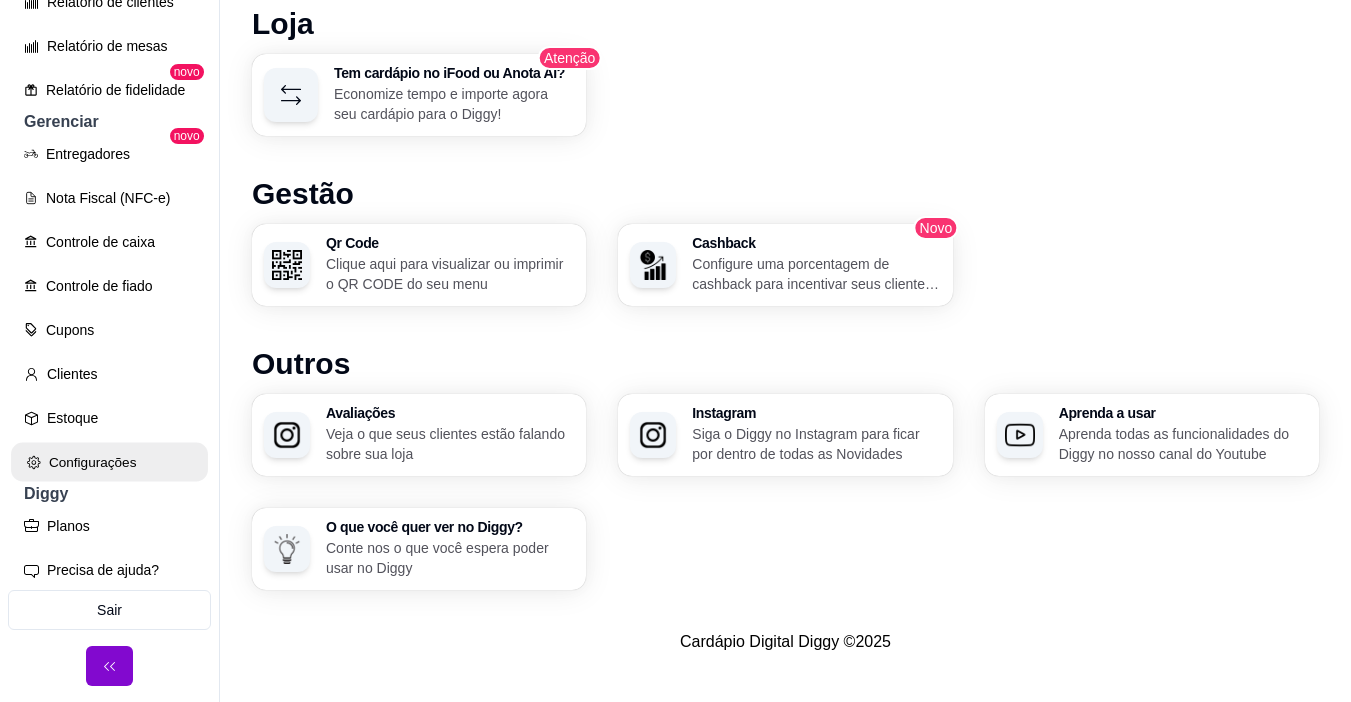 click on "Configurações" at bounding box center [109, 462] 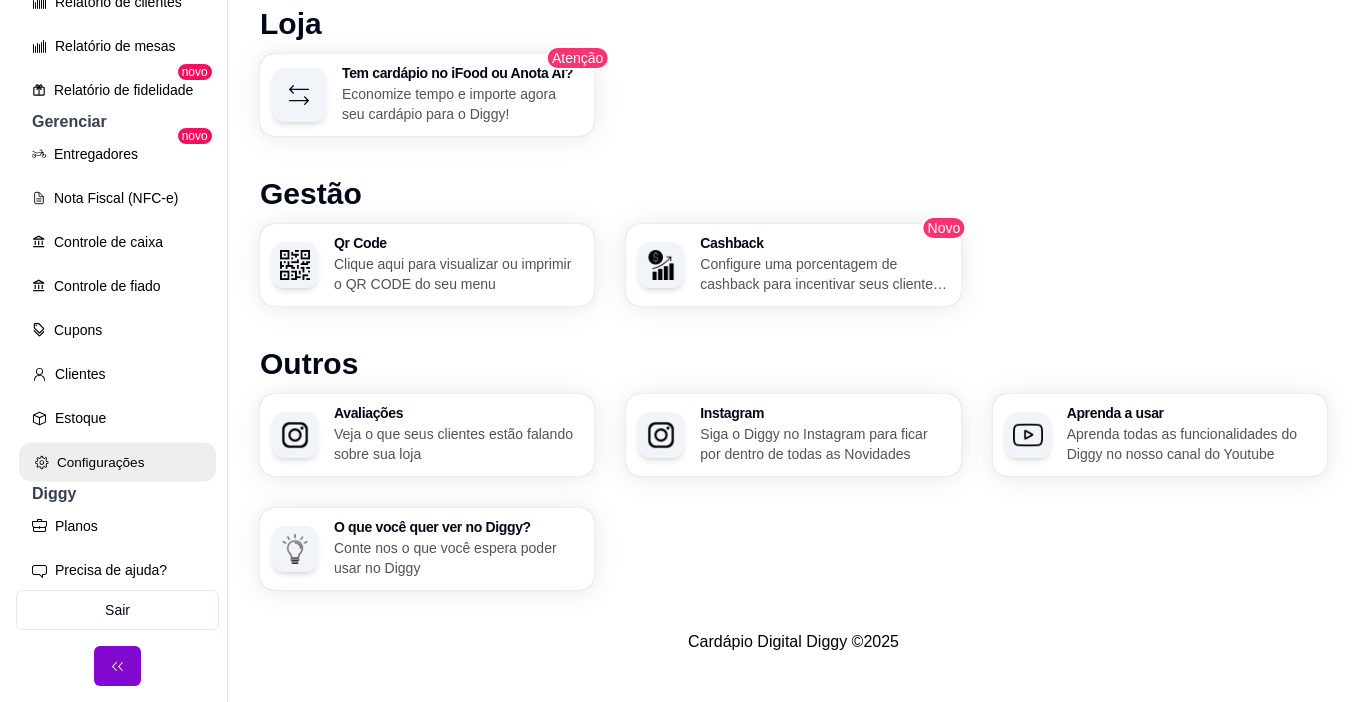 scroll, scrollTop: 0, scrollLeft: 0, axis: both 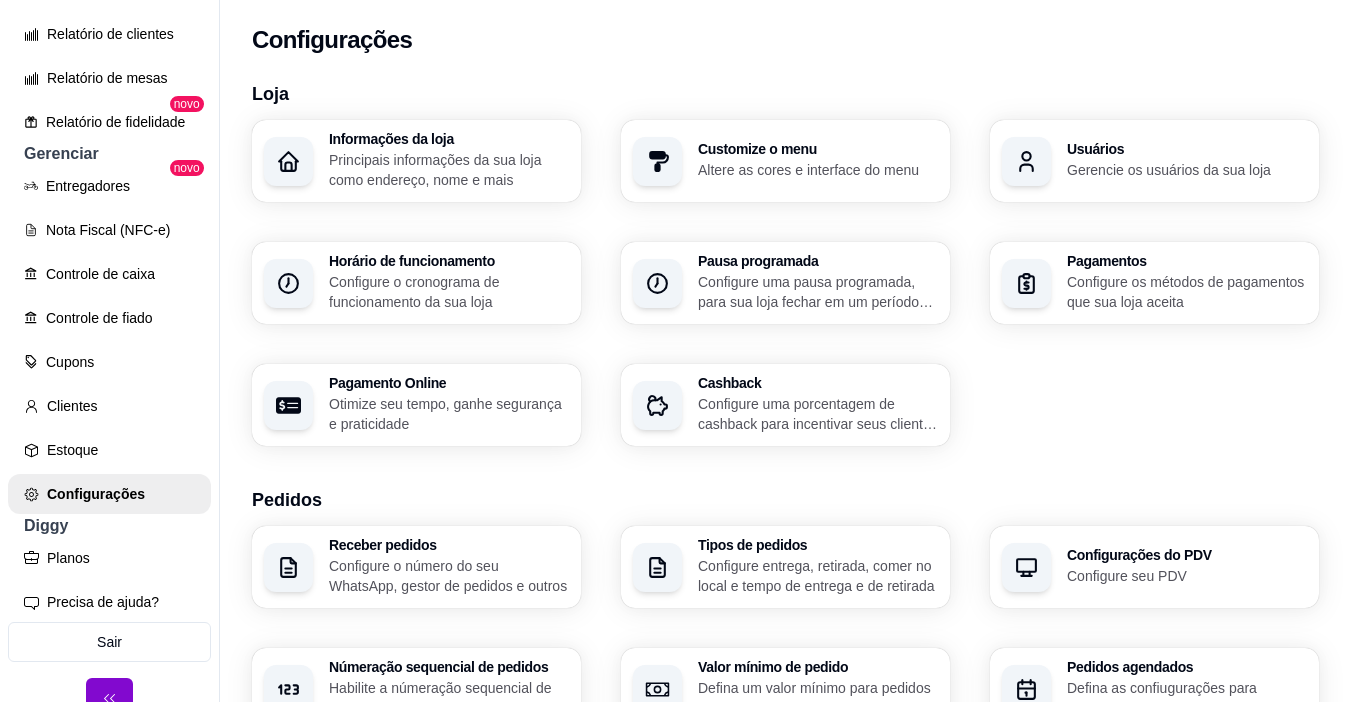 click on "Principais informações da sua loja como endereço, nome e mais" at bounding box center (449, 170) 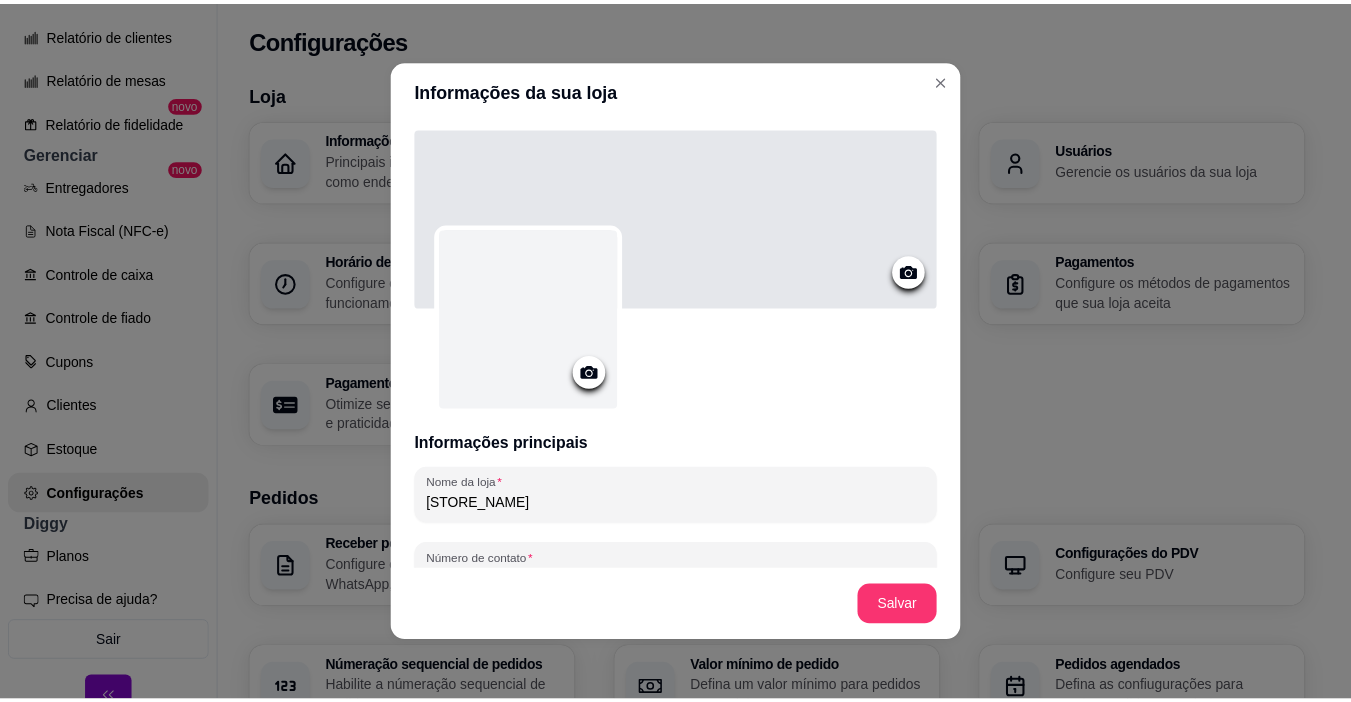 scroll, scrollTop: 0, scrollLeft: 0, axis: both 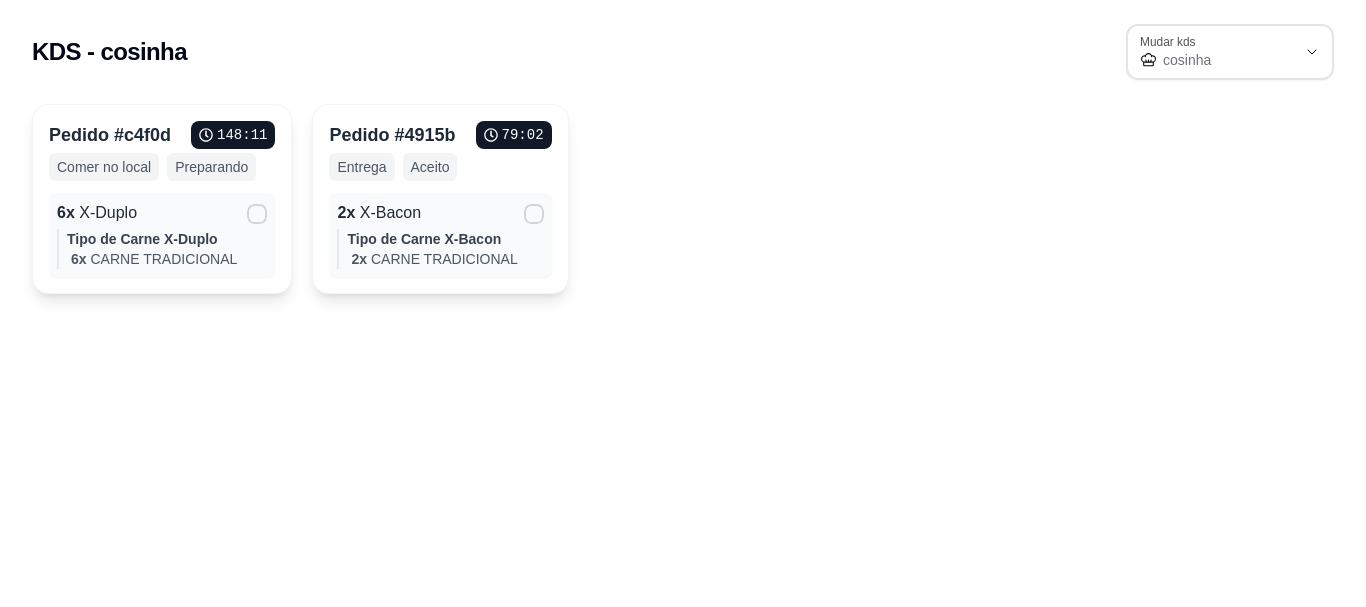 select on "6890d1644fff48246b5af873" 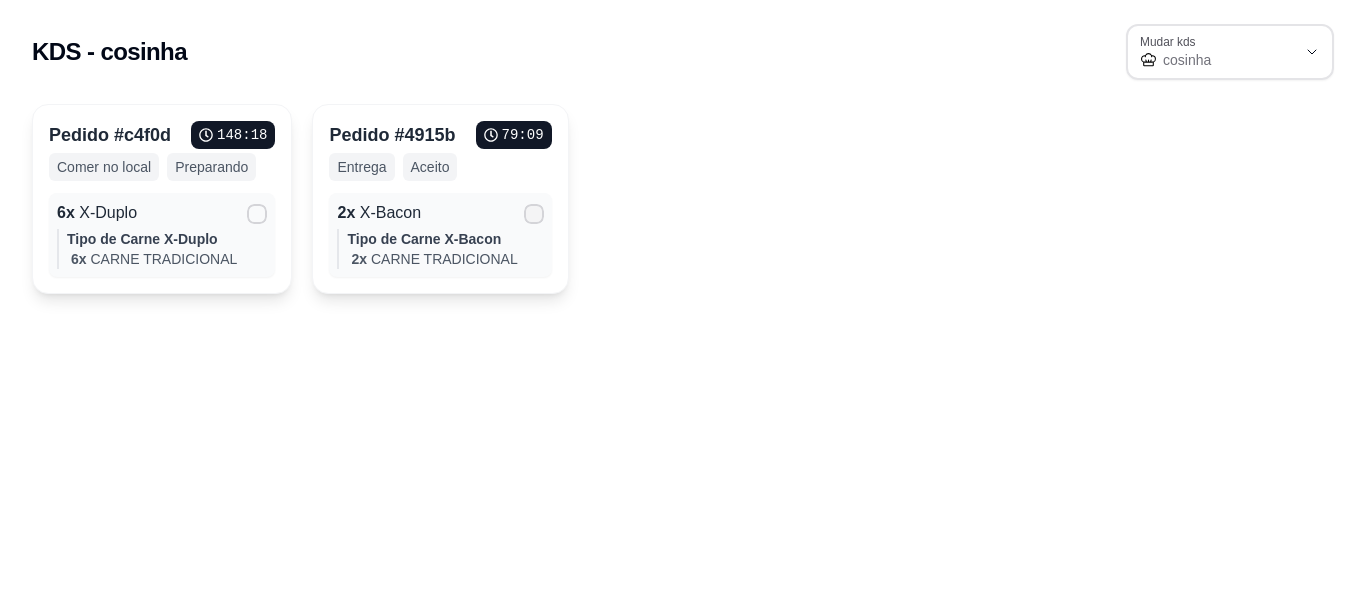 click 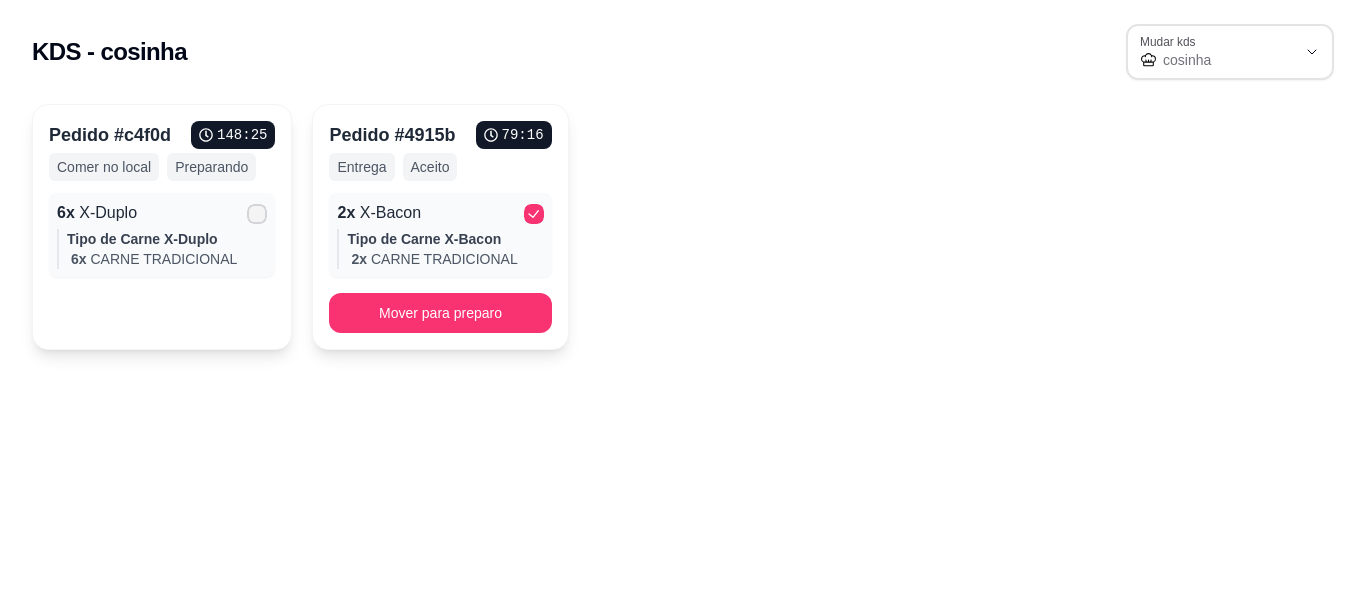 click at bounding box center (257, 214) 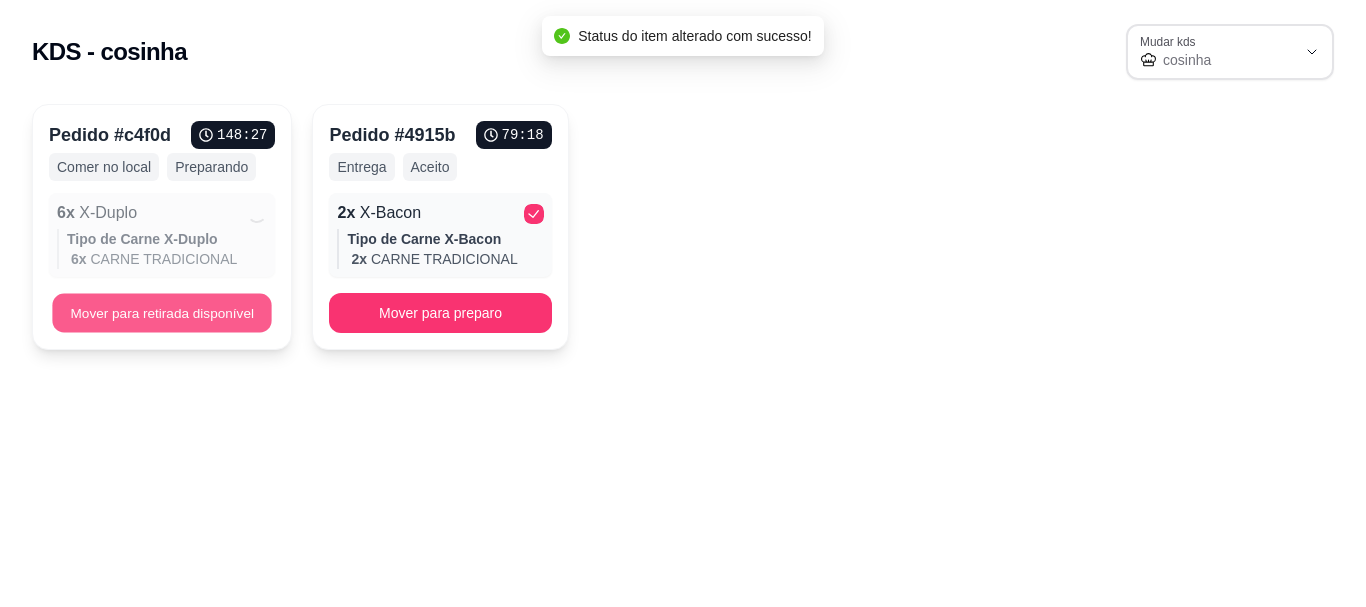 click on "Mover para retirada disponível" at bounding box center (162, 313) 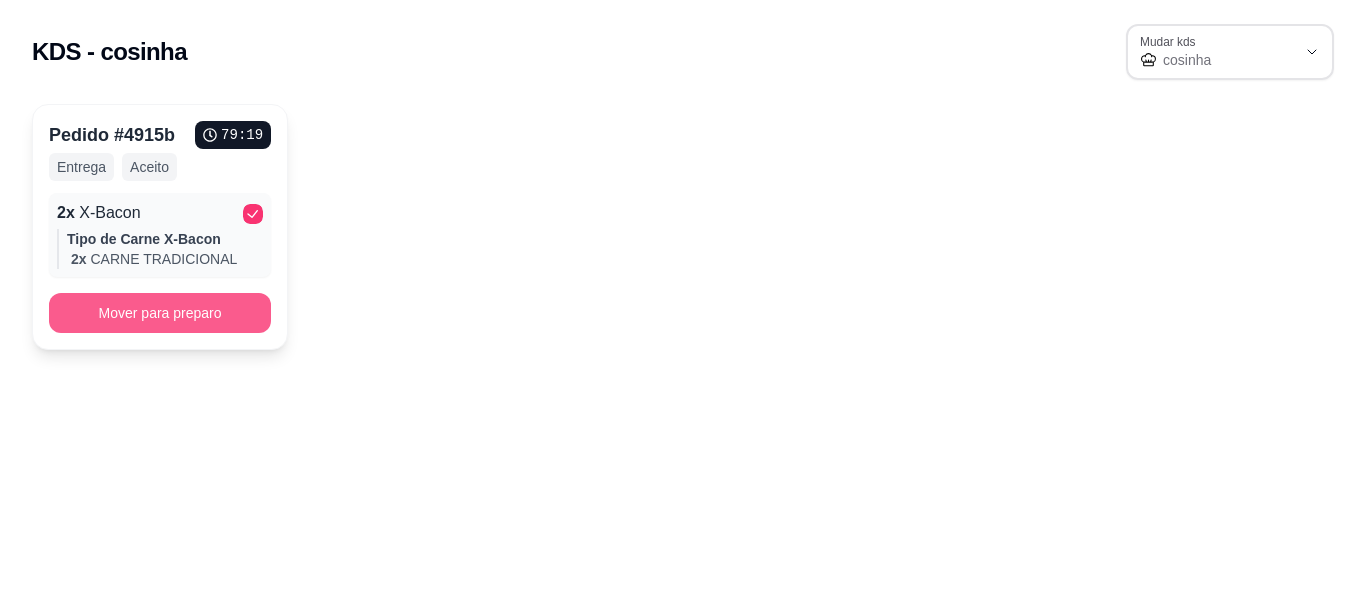 click on "Mover para preparo" at bounding box center [160, 313] 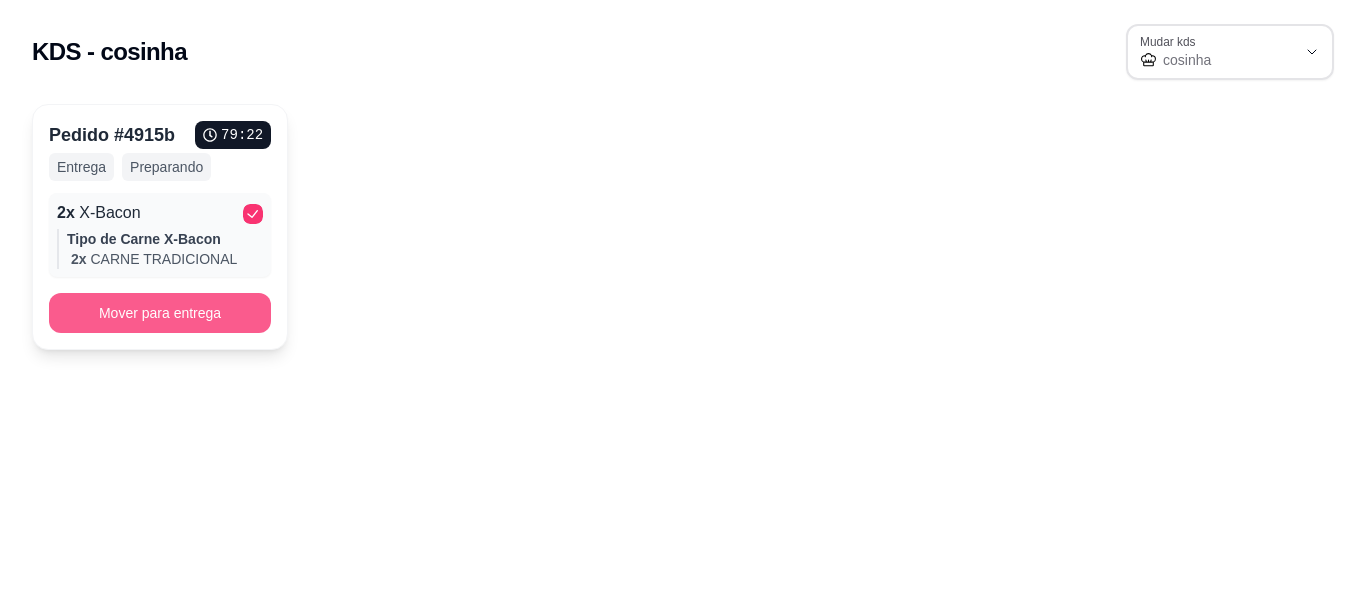 click on "Mover para entrega" at bounding box center (160, 313) 